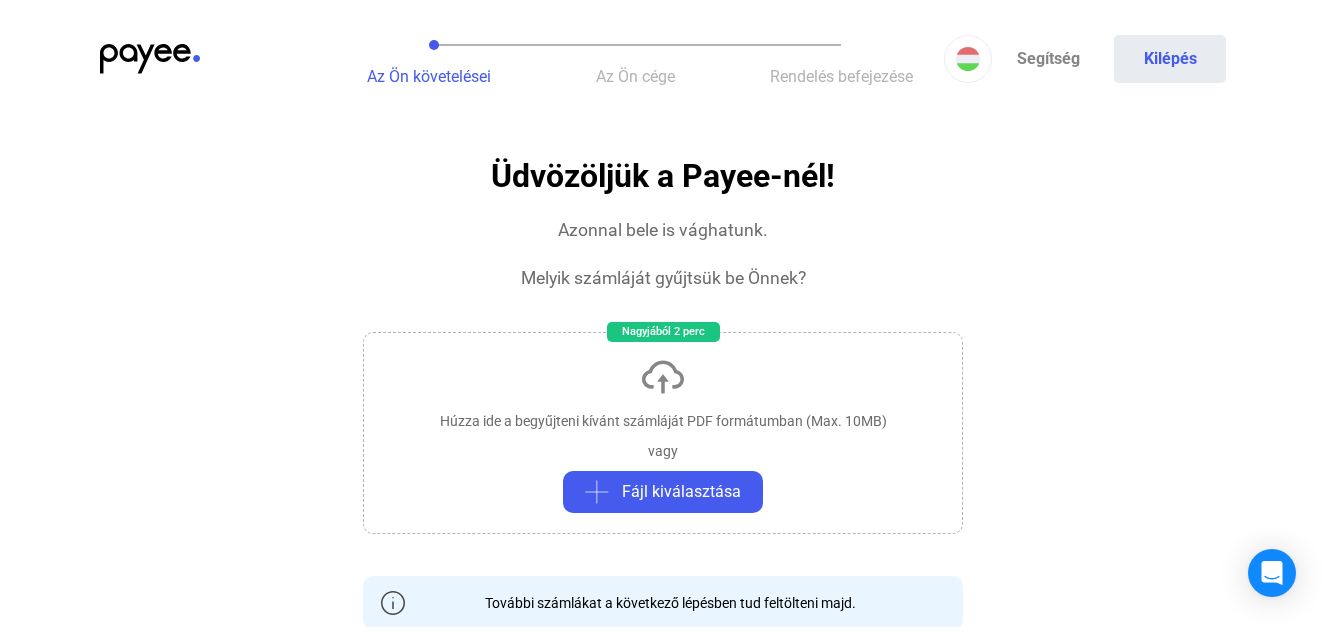 scroll, scrollTop: 0, scrollLeft: 0, axis: both 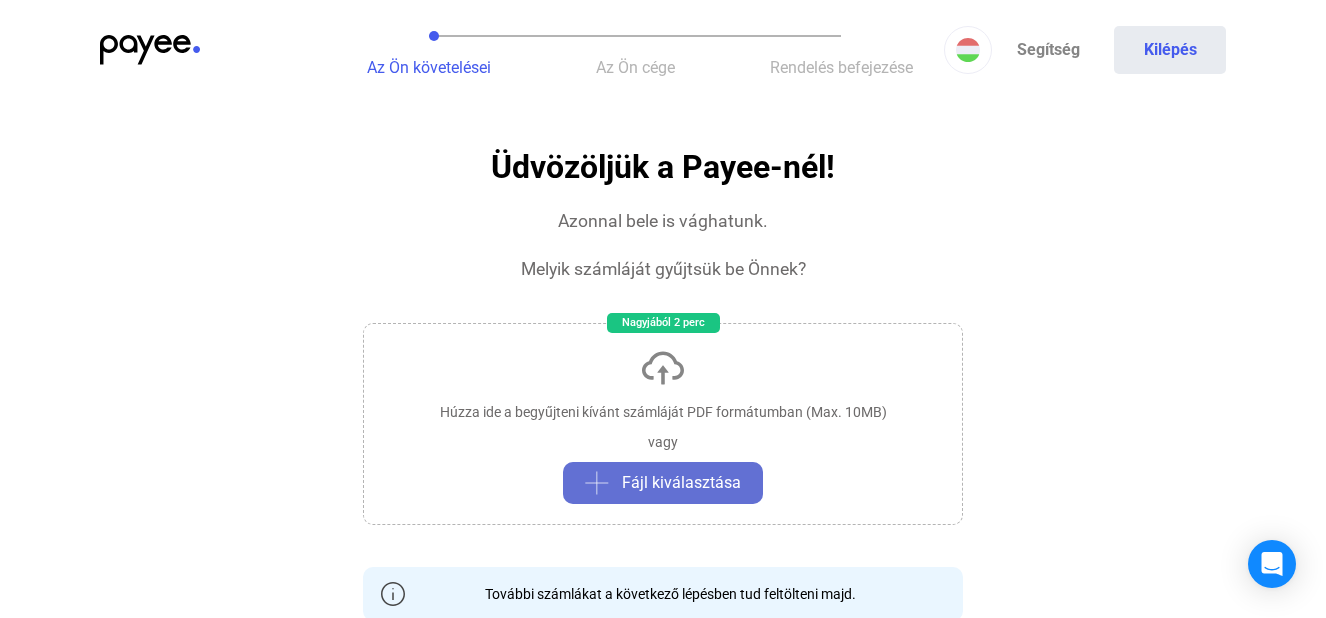 click on "Fájl kiválasztása" 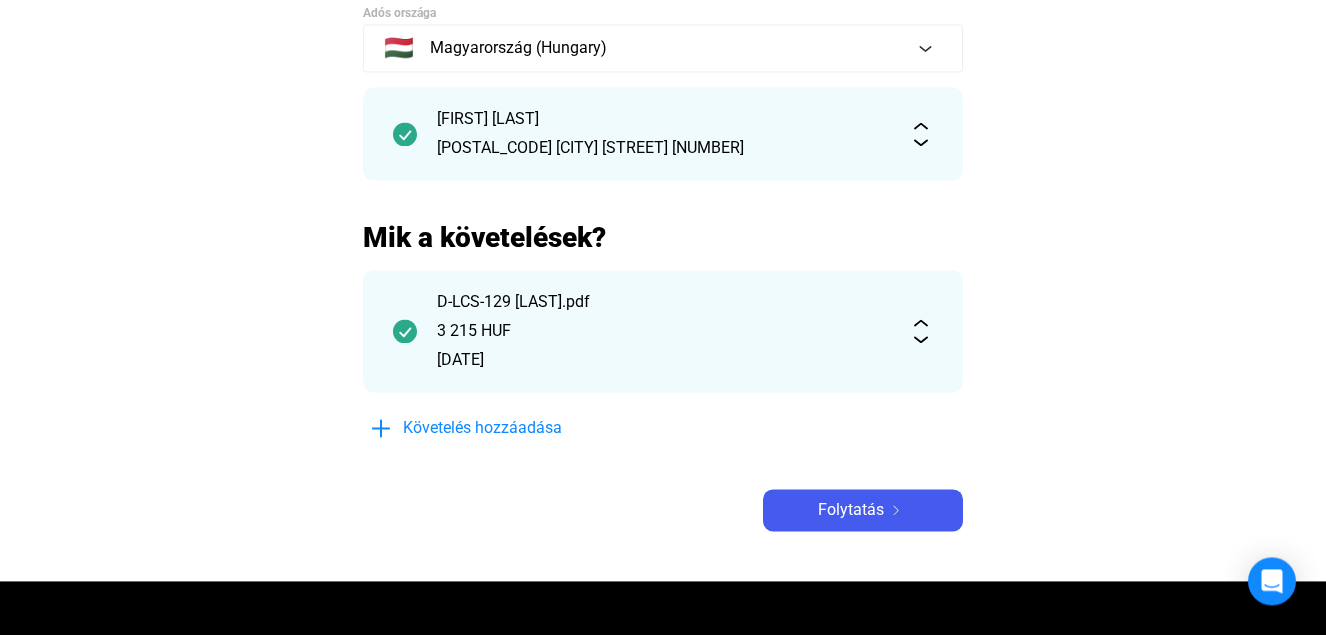 scroll, scrollTop: 216, scrollLeft: 0, axis: vertical 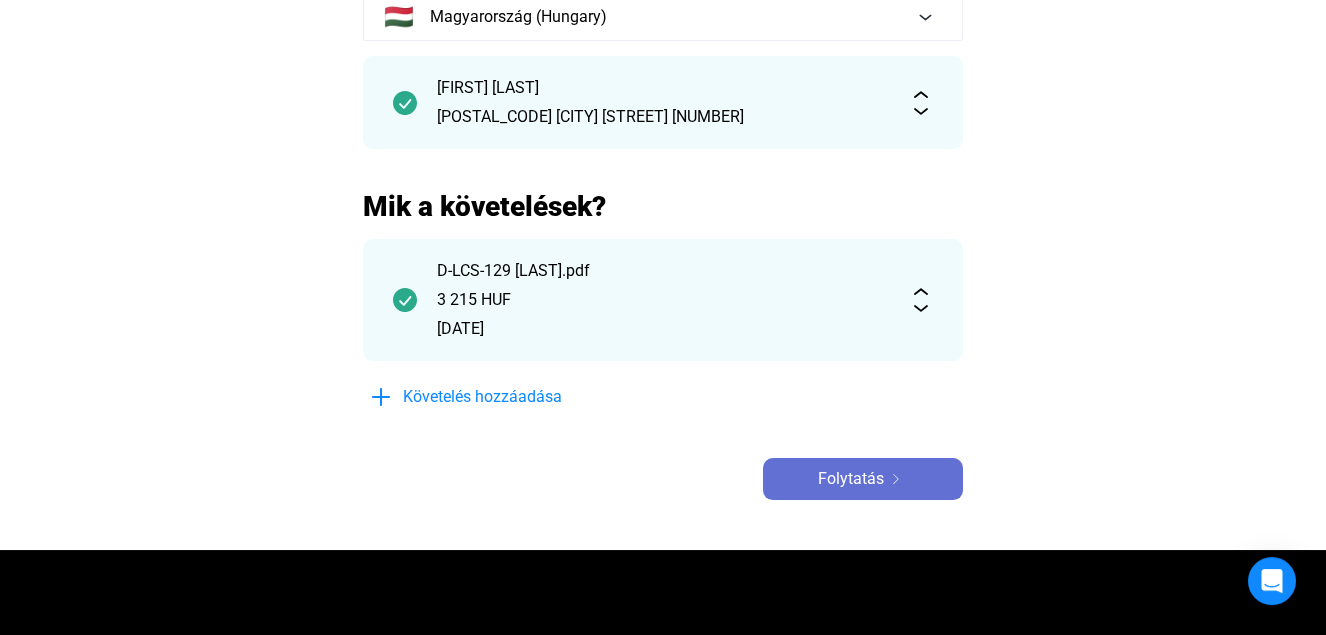 click on "Folytatás" 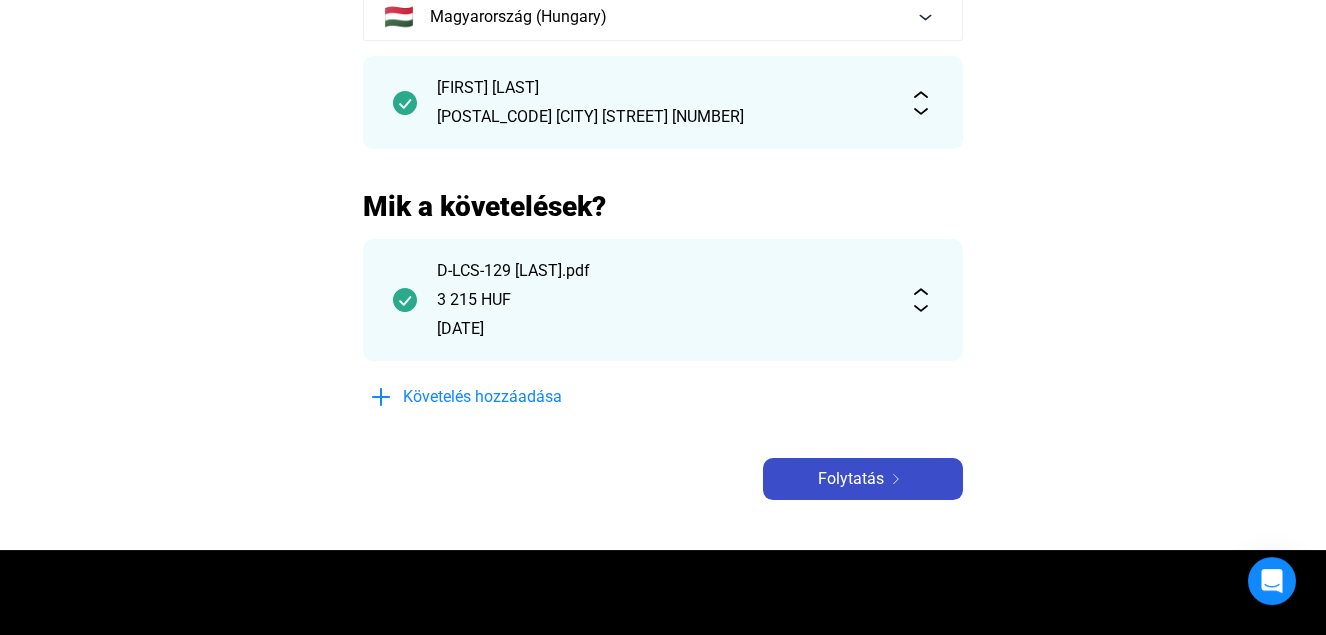 scroll, scrollTop: 0, scrollLeft: 0, axis: both 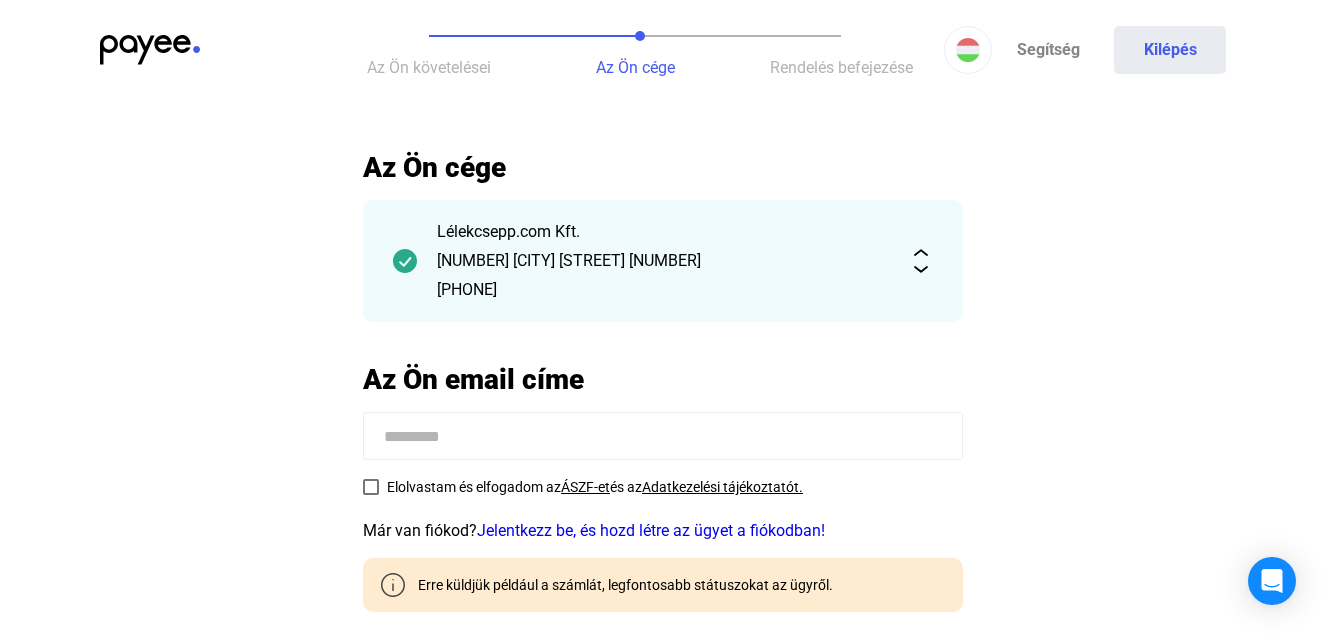 click 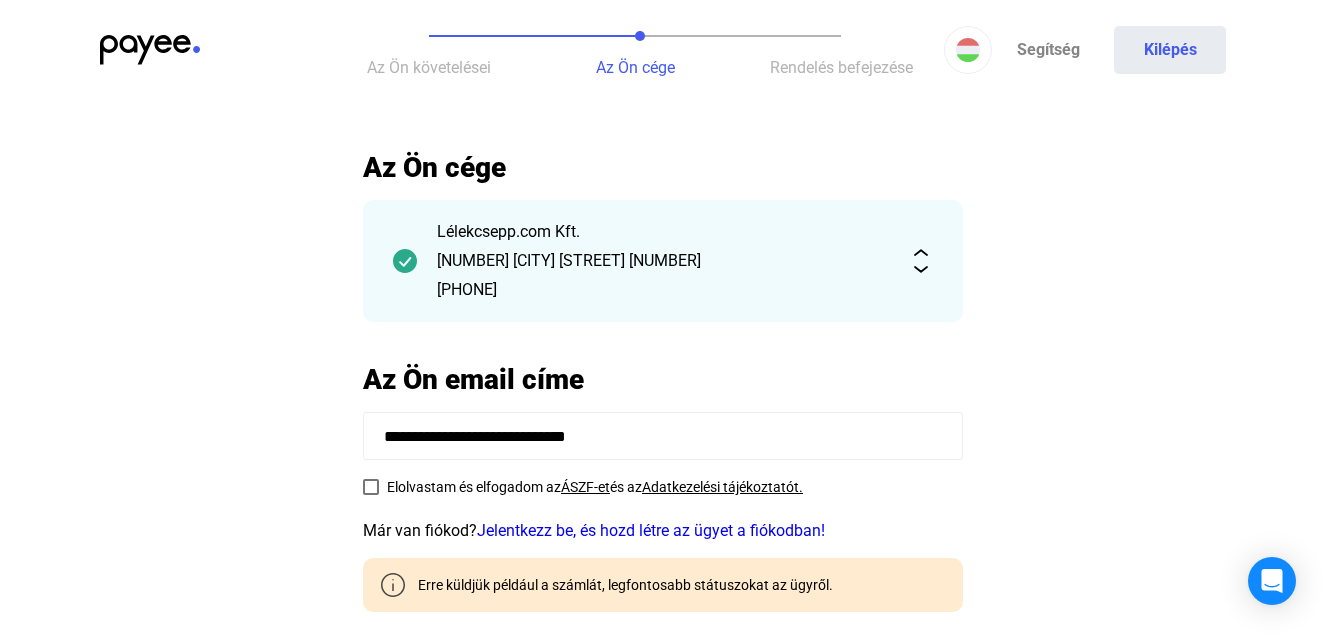 type on "**********" 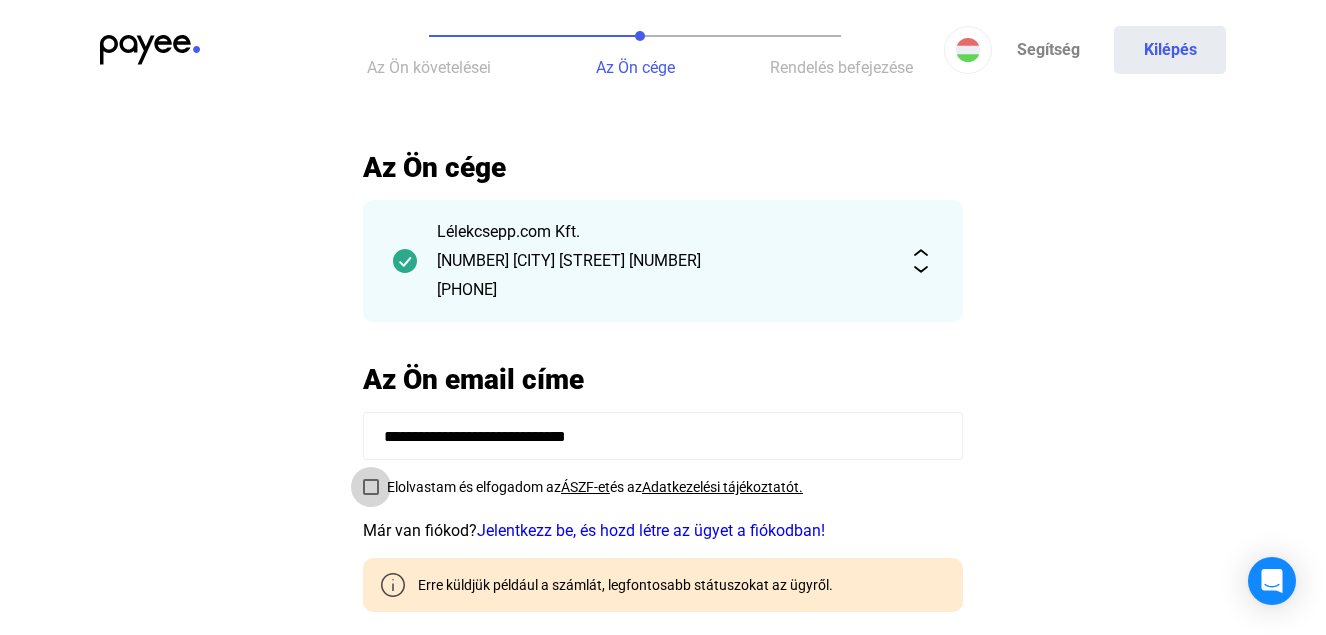 click at bounding box center [371, 487] 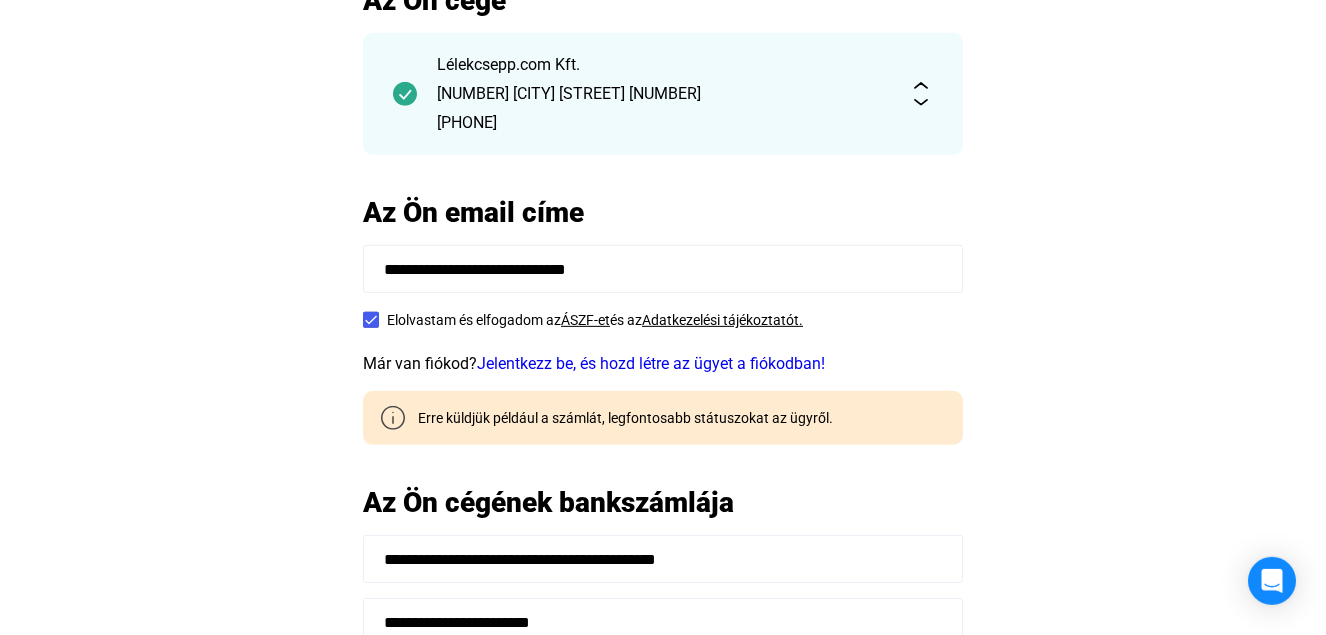 scroll, scrollTop: 174, scrollLeft: 0, axis: vertical 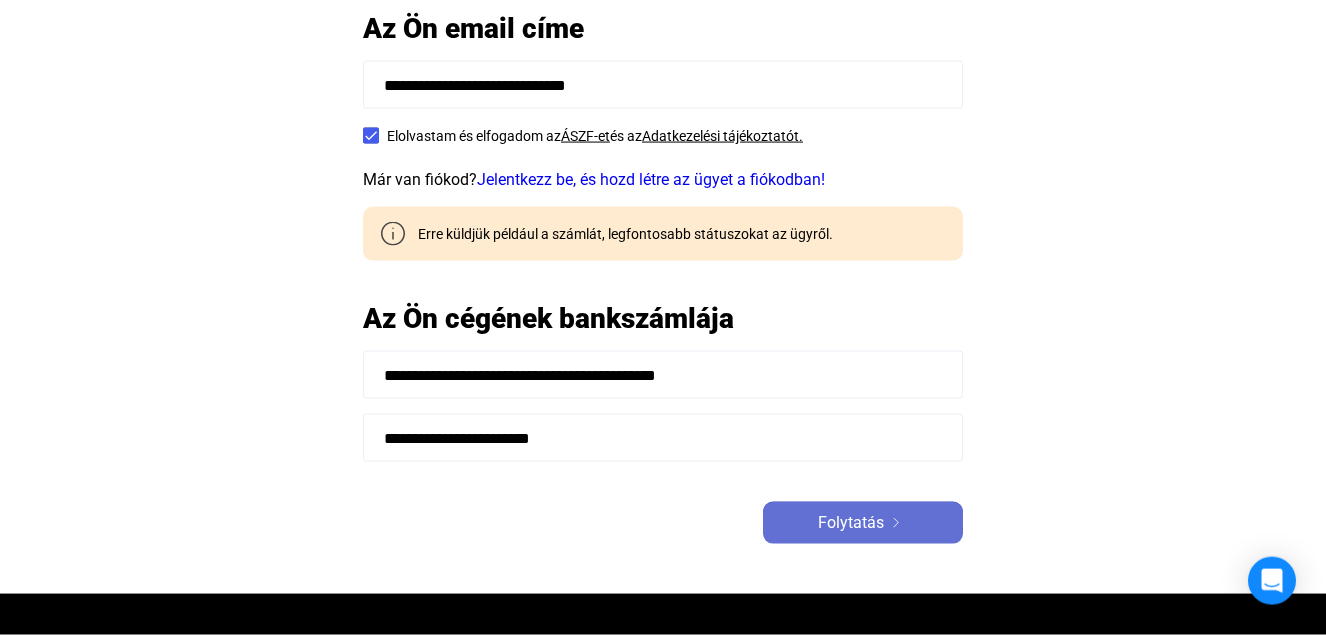 click on "Folytatás" 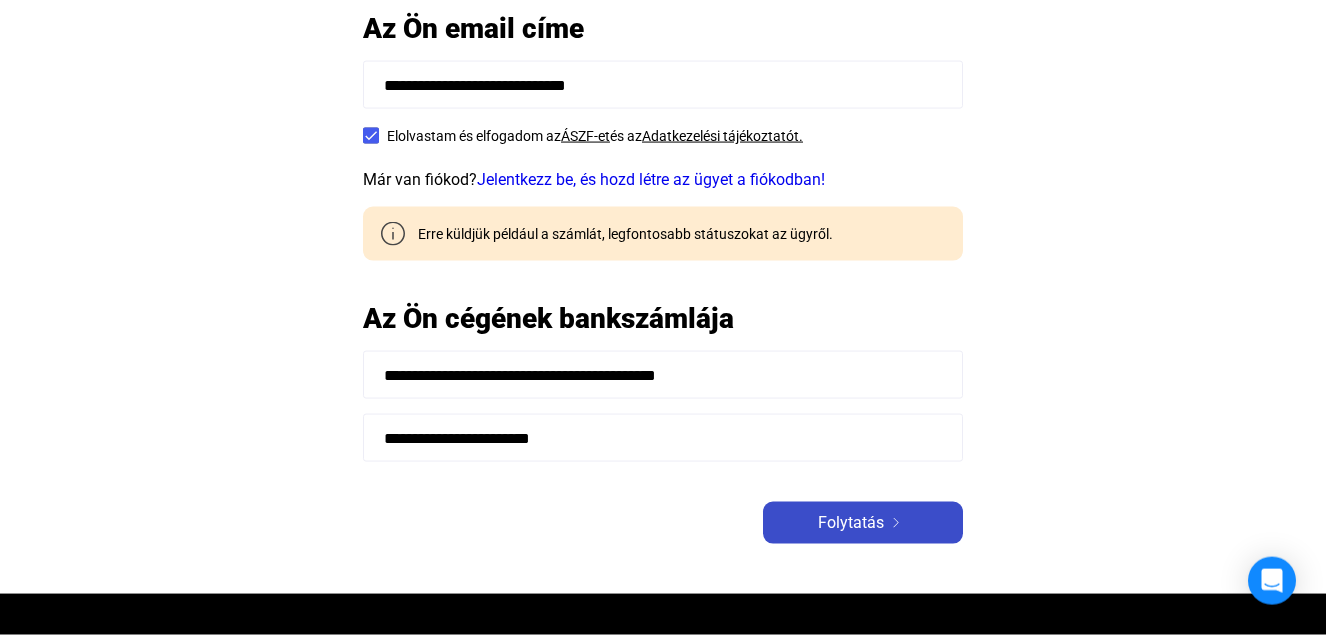 scroll, scrollTop: 351, scrollLeft: 0, axis: vertical 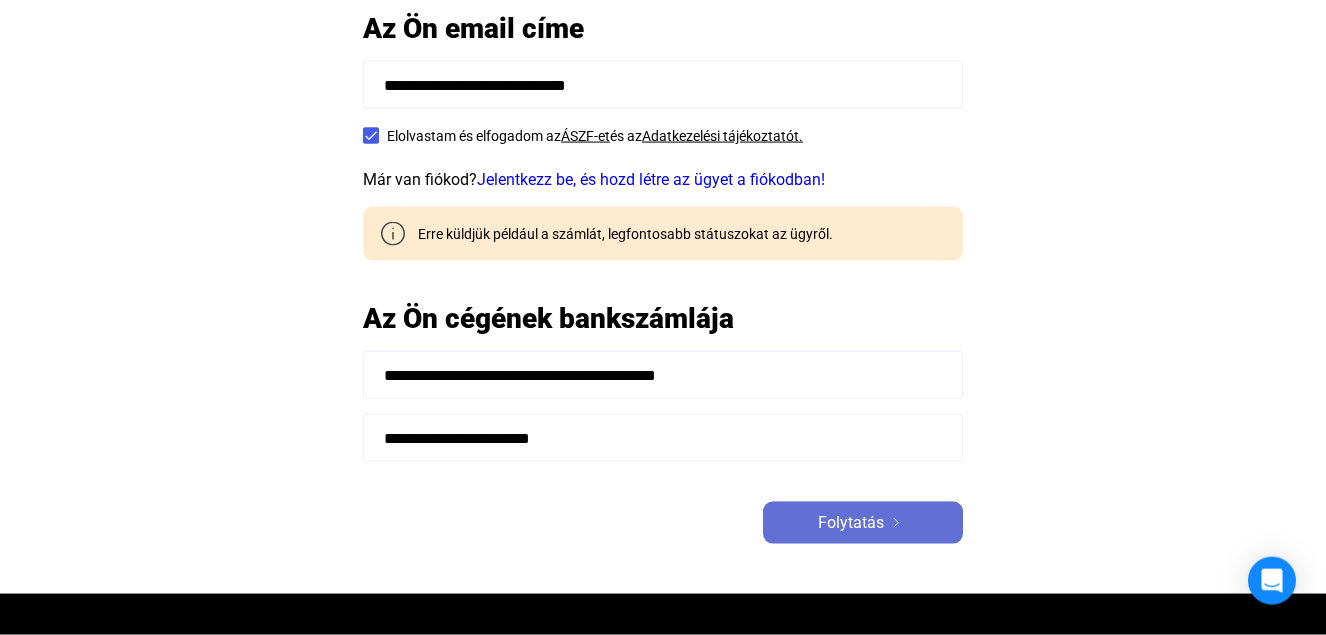 click on "Folytatás" 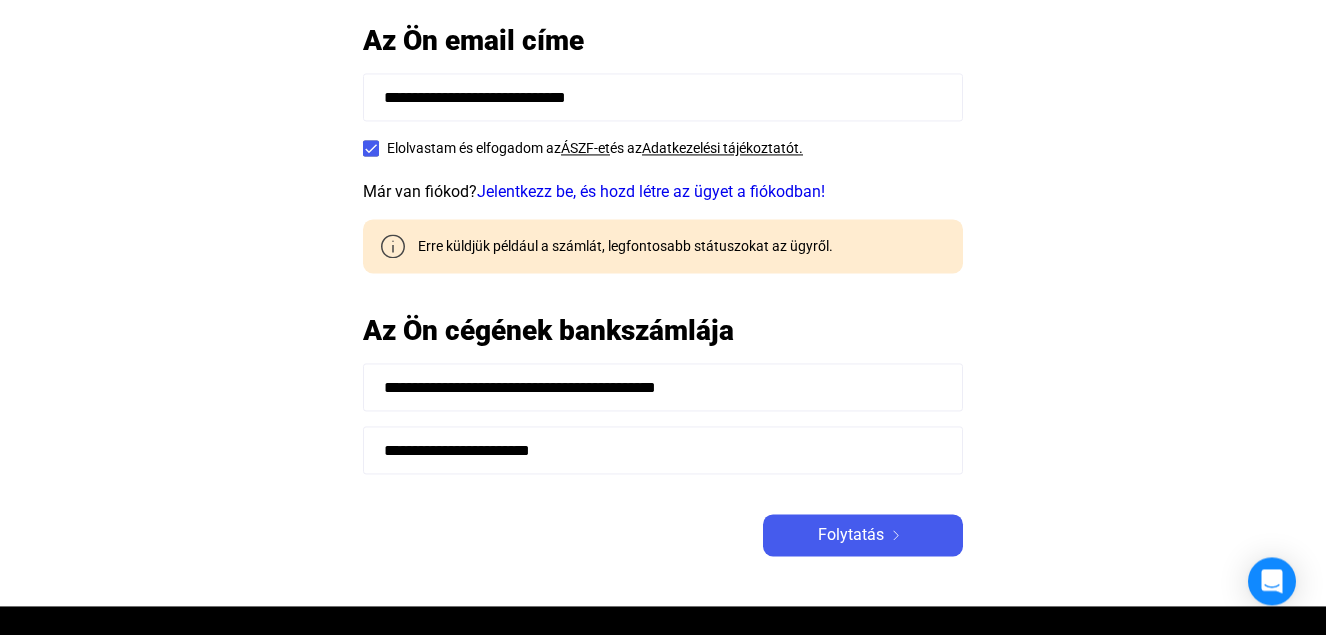 scroll, scrollTop: 349, scrollLeft: 0, axis: vertical 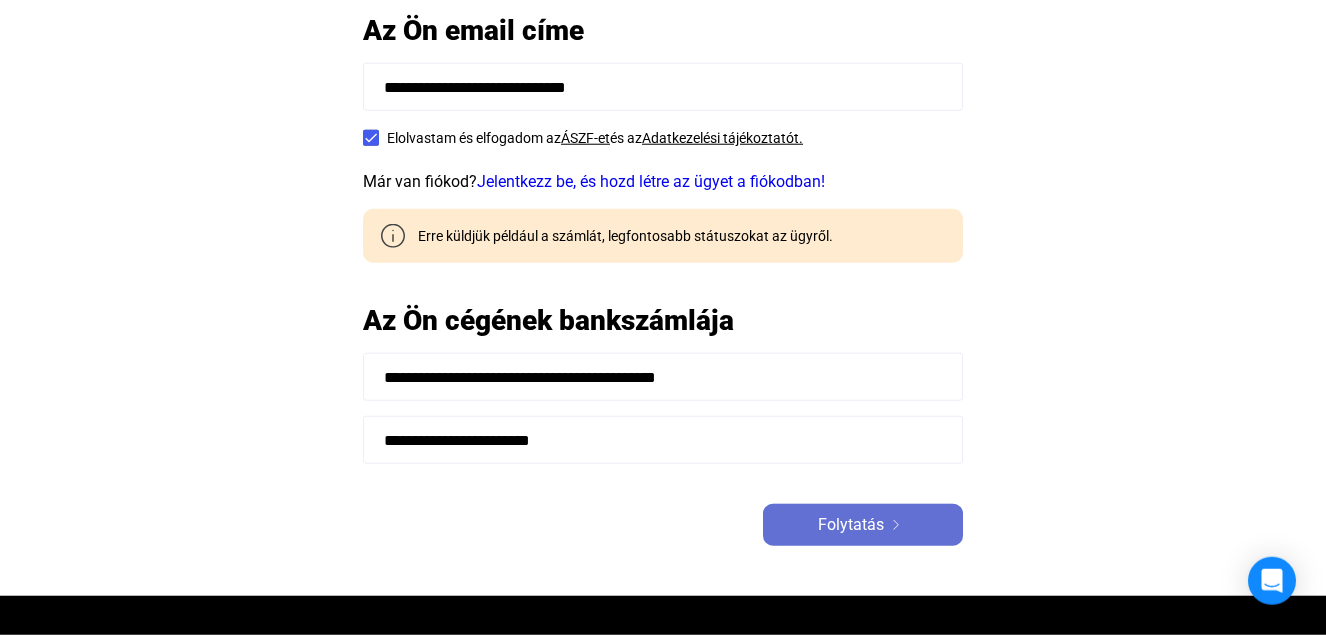 click on "Folytatás" 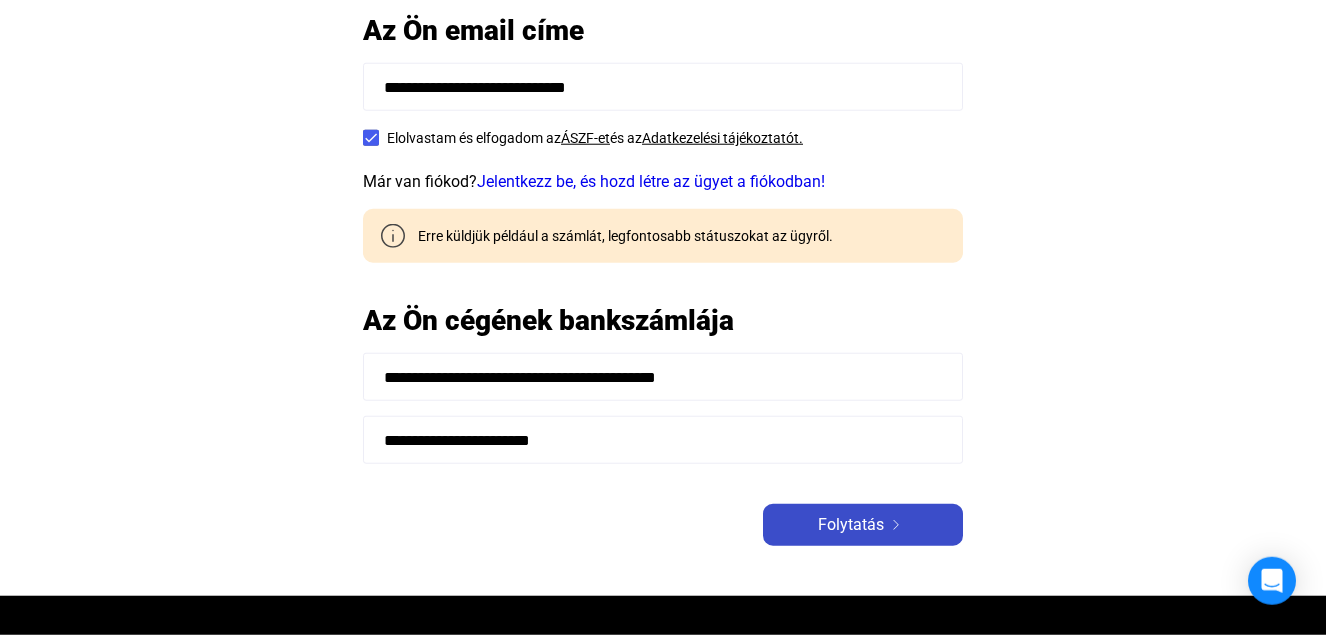 scroll, scrollTop: 349, scrollLeft: 0, axis: vertical 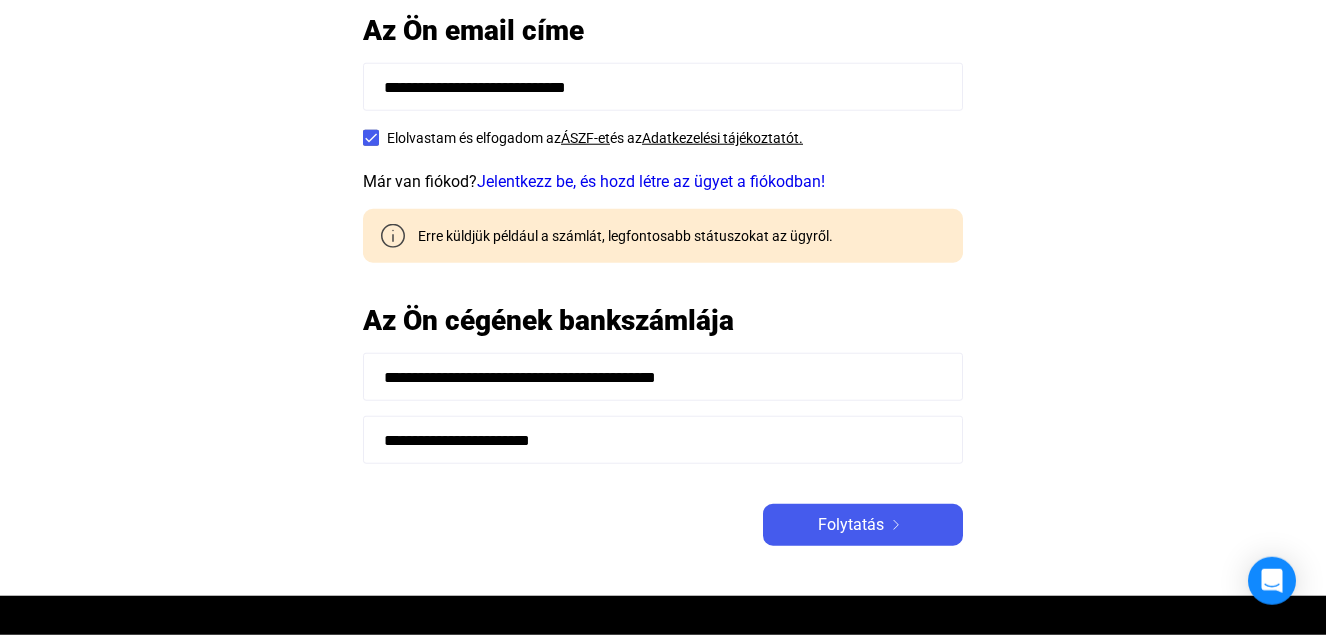 drag, startPoint x: 601, startPoint y: 436, endPoint x: 336, endPoint y: 433, distance: 265.01697 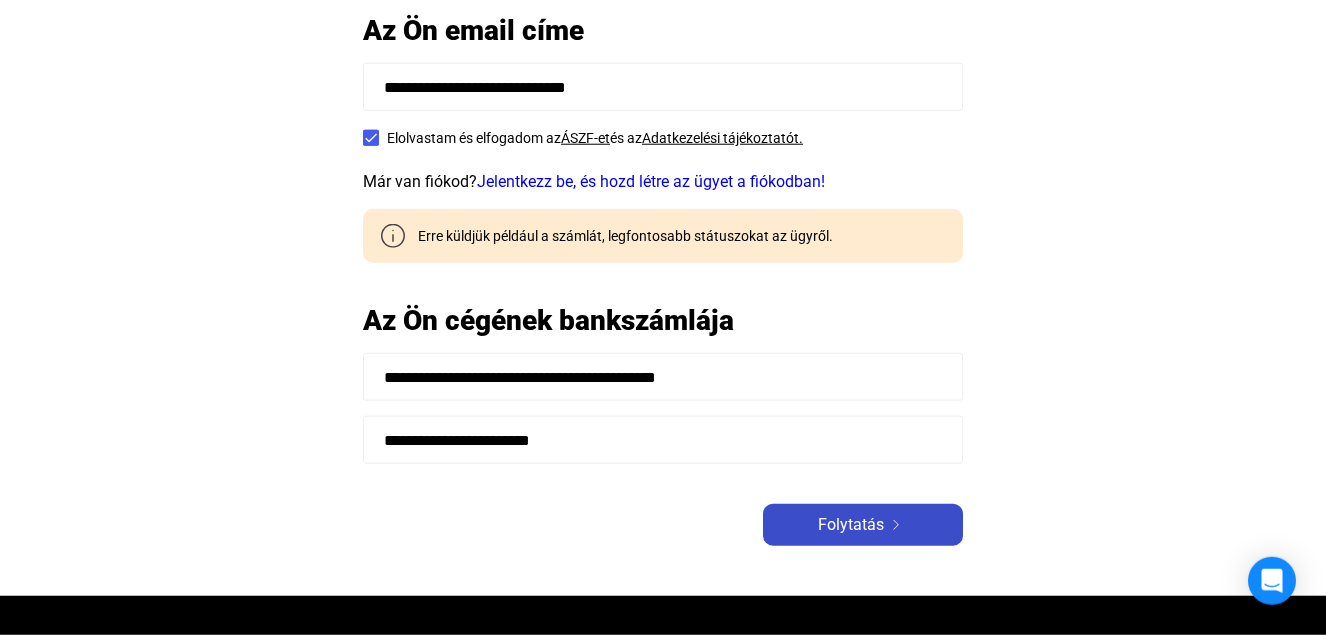 type on "**********" 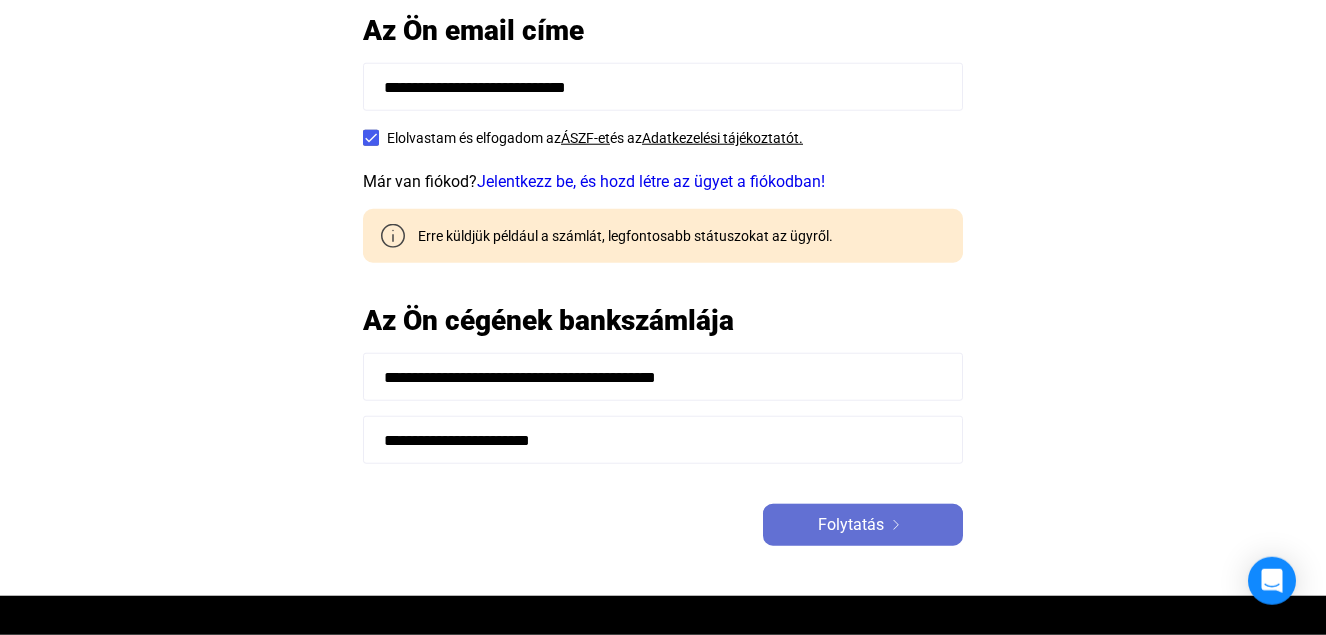 click on "Folytatás" 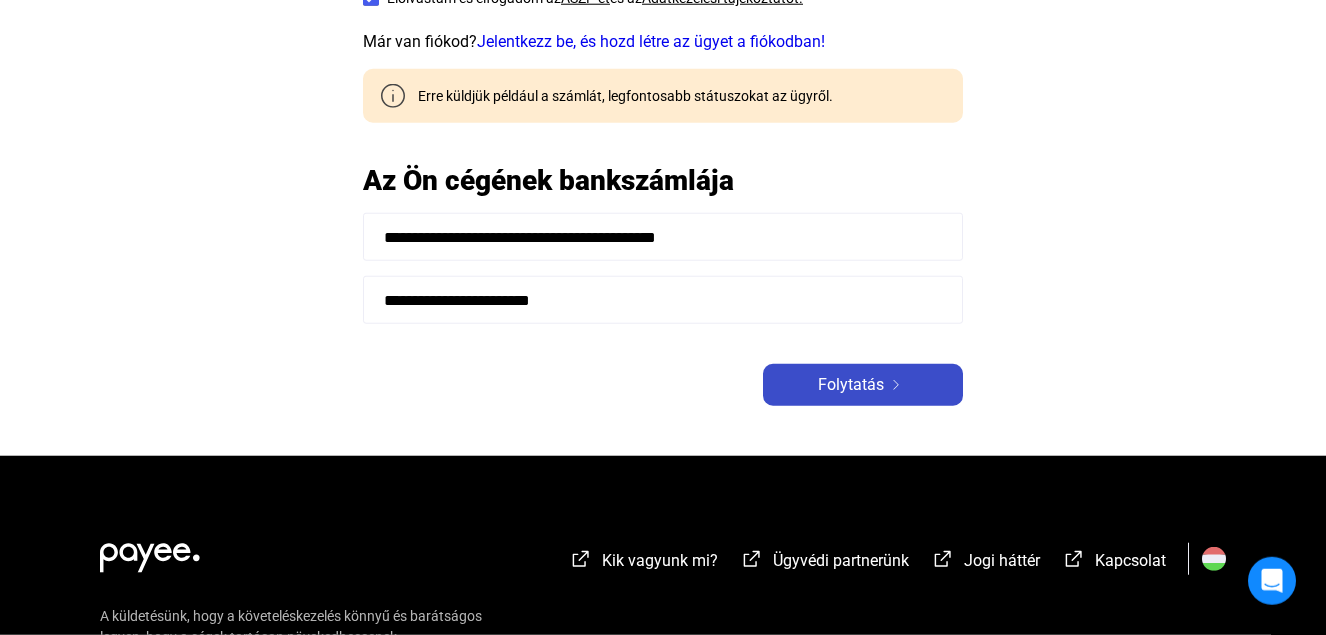 scroll, scrollTop: 349, scrollLeft: 0, axis: vertical 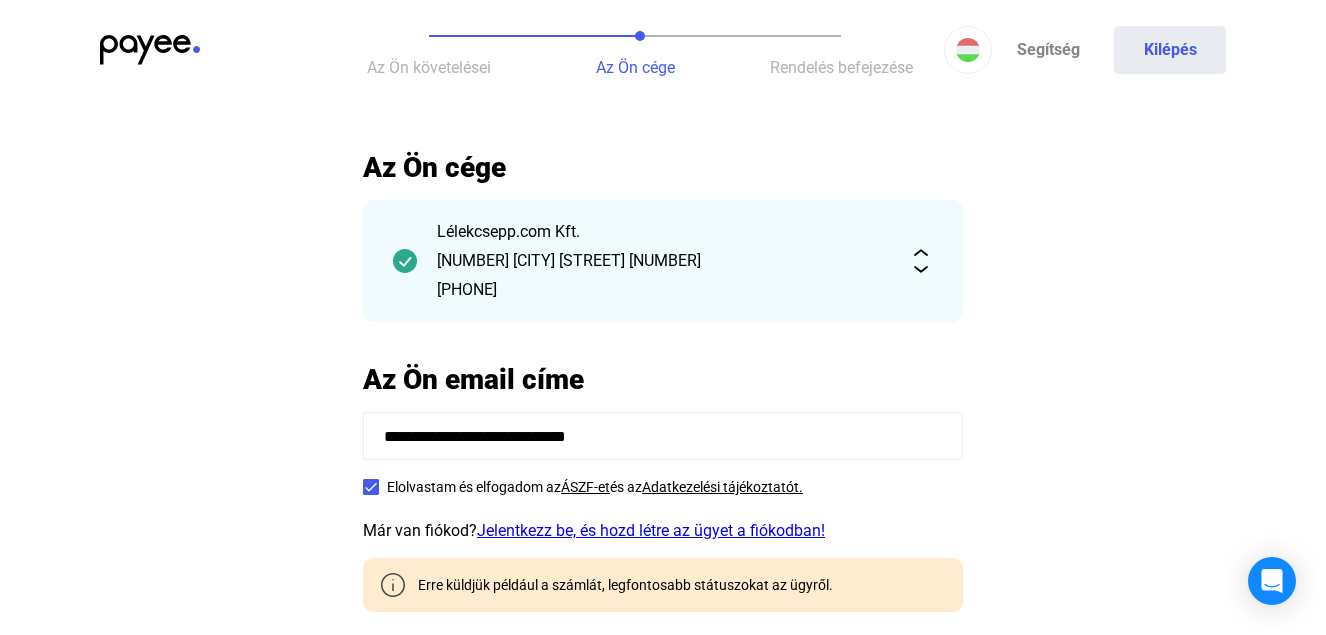 click on "Jelentkezz be, és hozd létre az ügyet a fiókodban!" 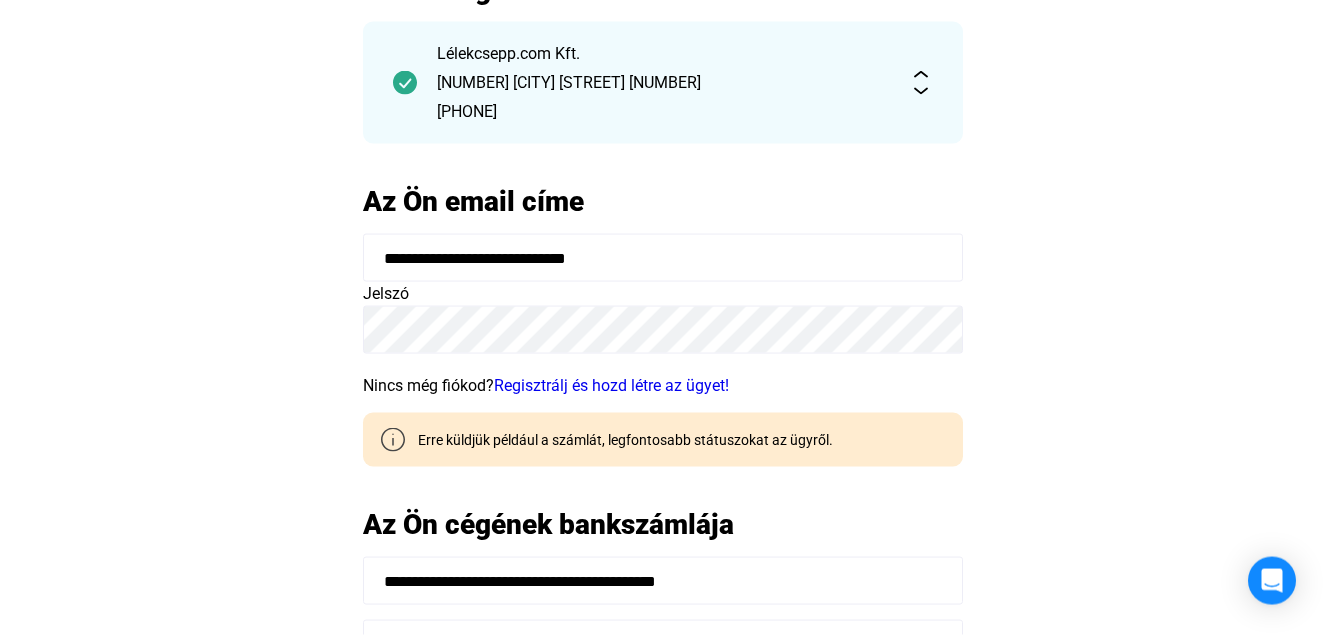 scroll, scrollTop: 216, scrollLeft: 0, axis: vertical 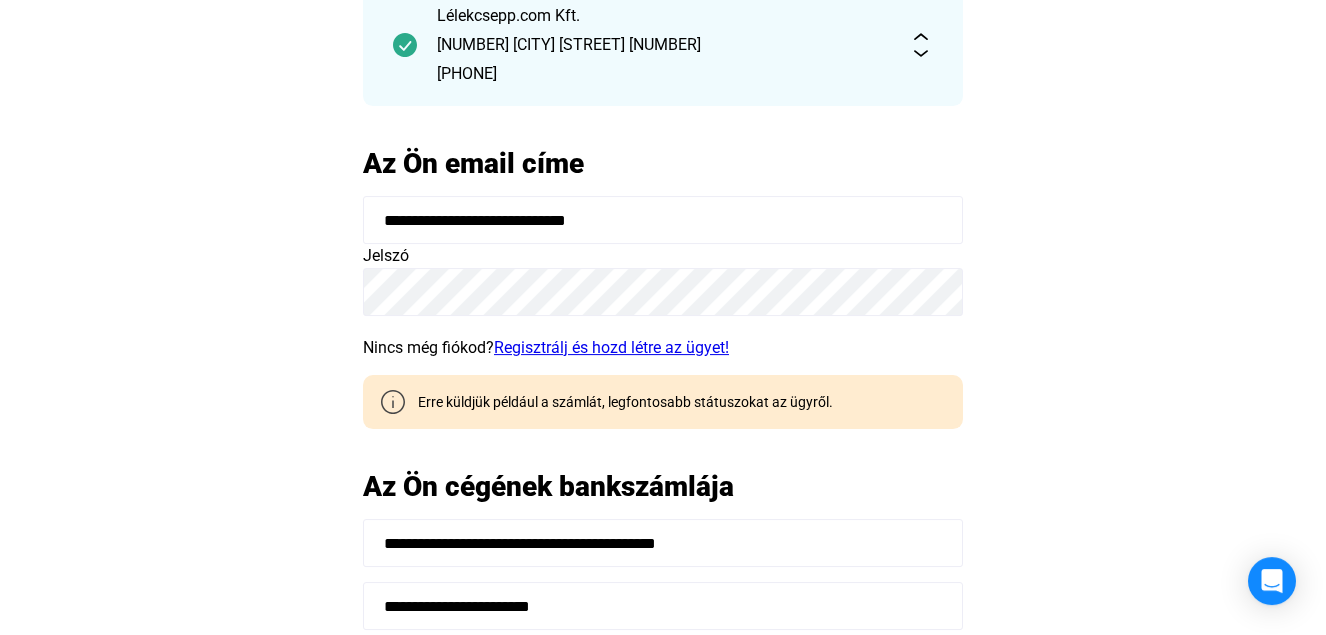 click on "Regisztrálj és hozd létre az ügyet!" 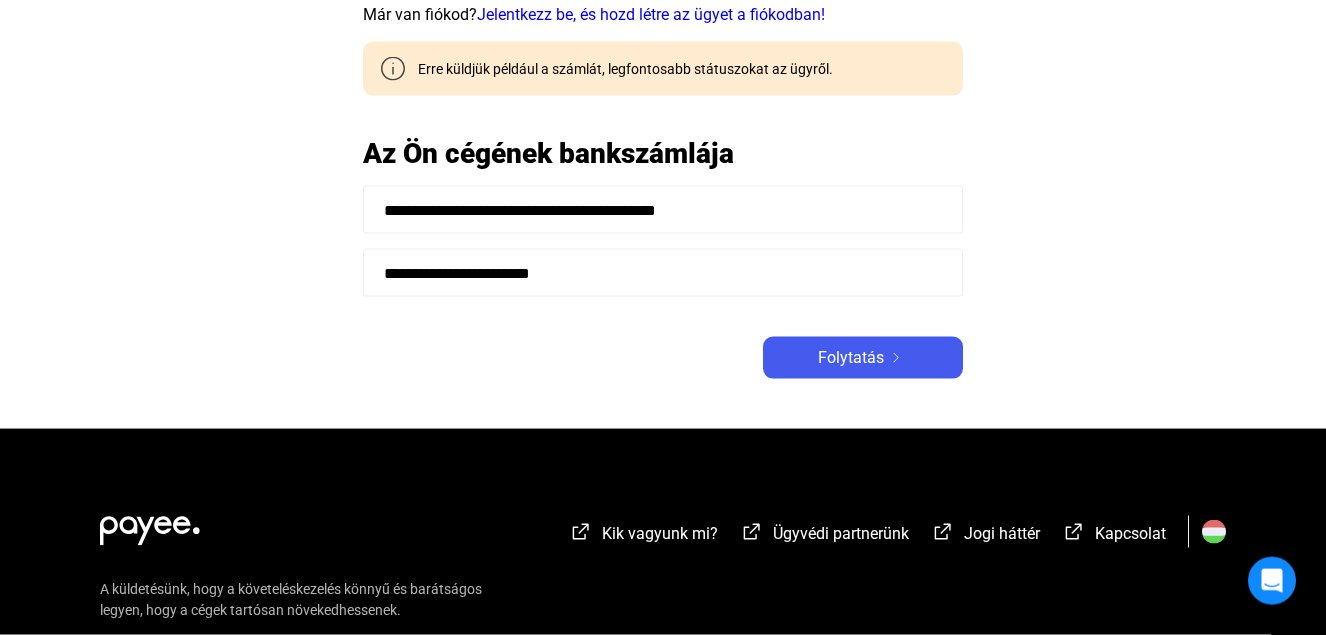 scroll, scrollTop: 519, scrollLeft: 0, axis: vertical 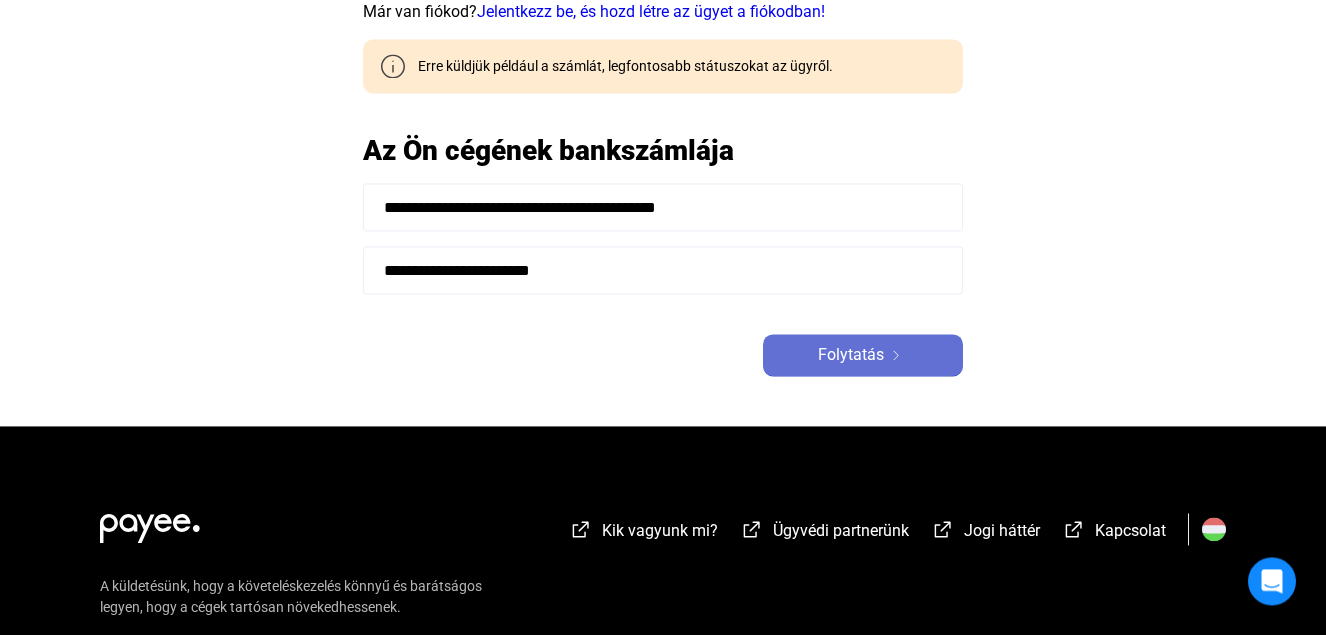 click on "Folytatás" 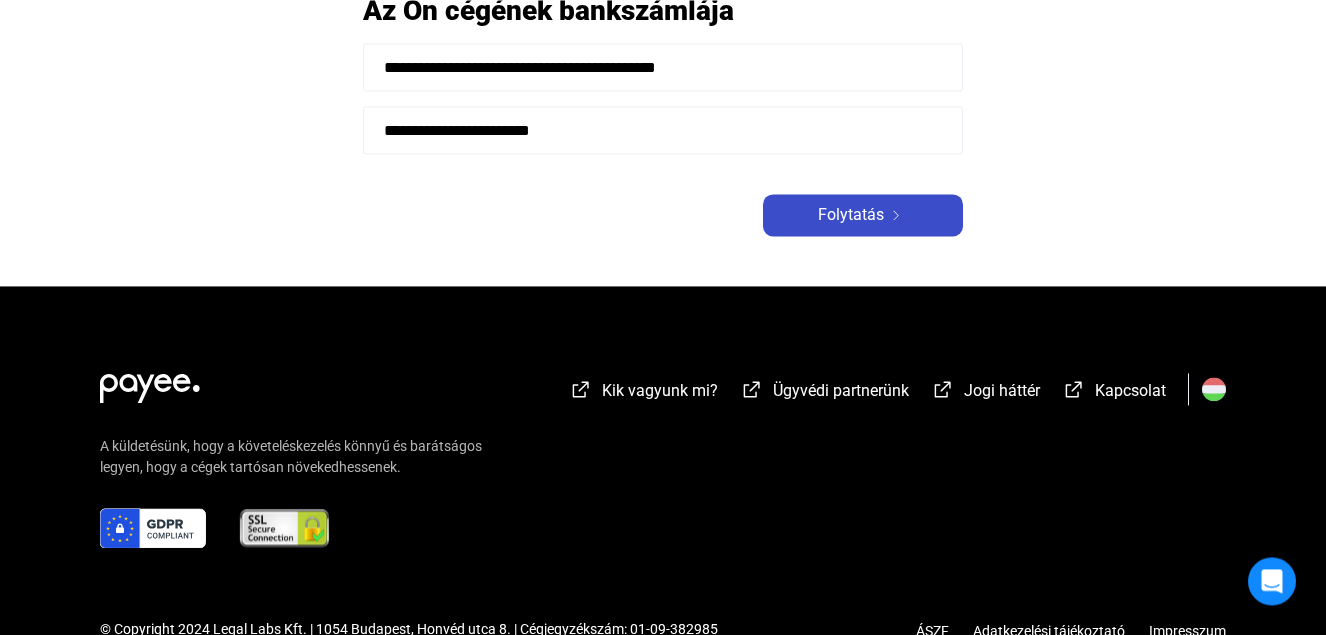 scroll, scrollTop: 519, scrollLeft: 0, axis: vertical 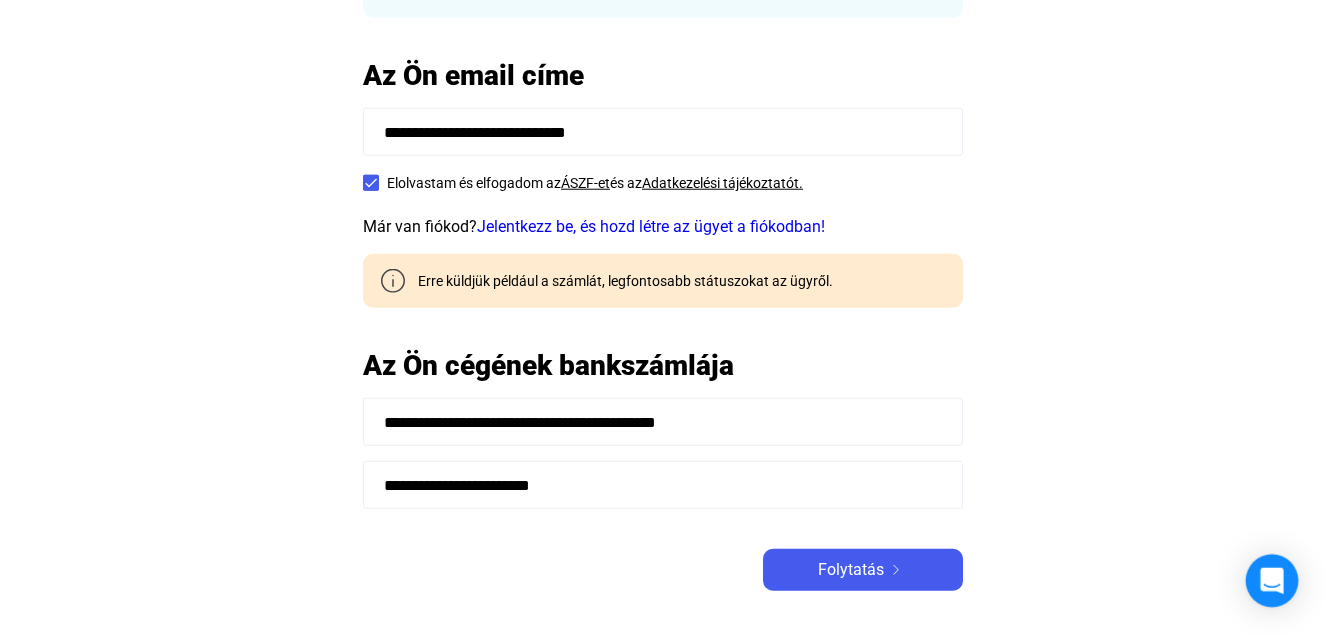 click 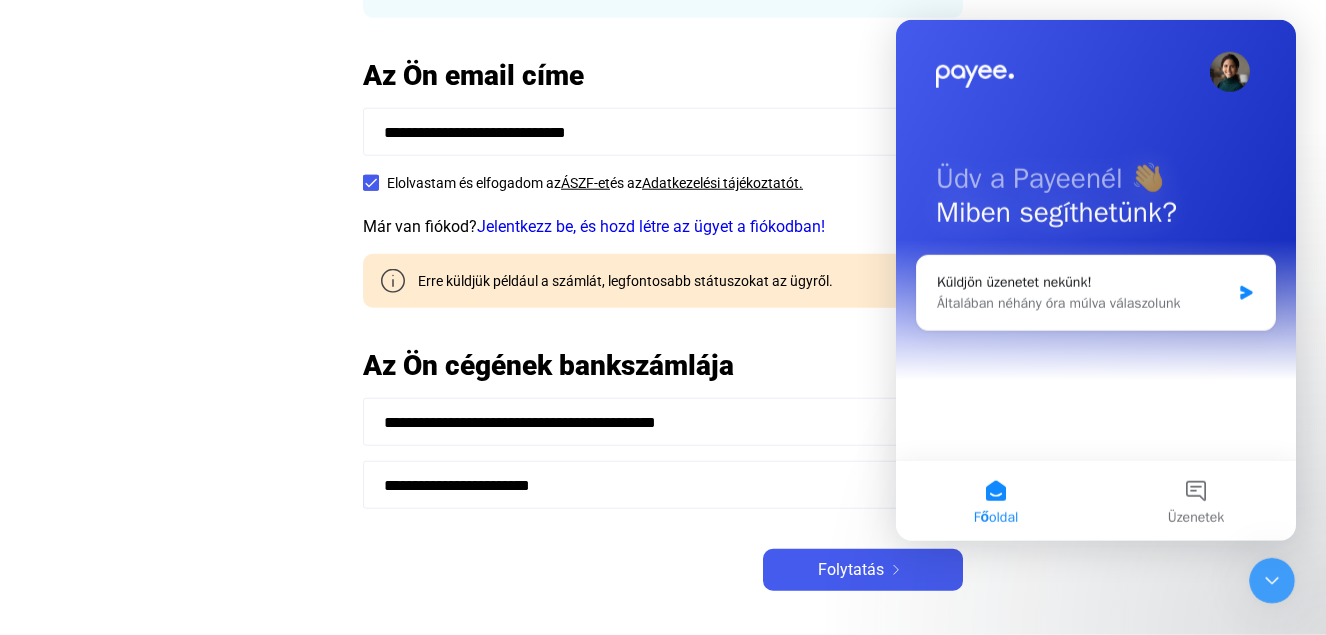 scroll, scrollTop: 0, scrollLeft: 0, axis: both 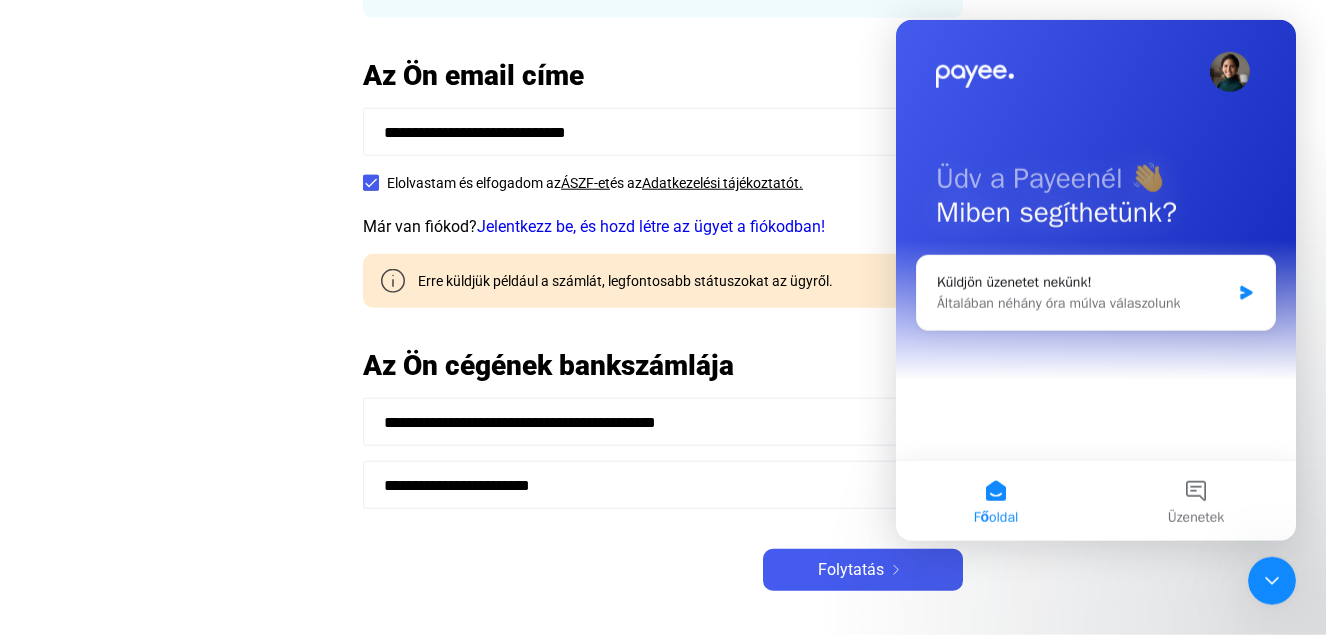 click on "**********" 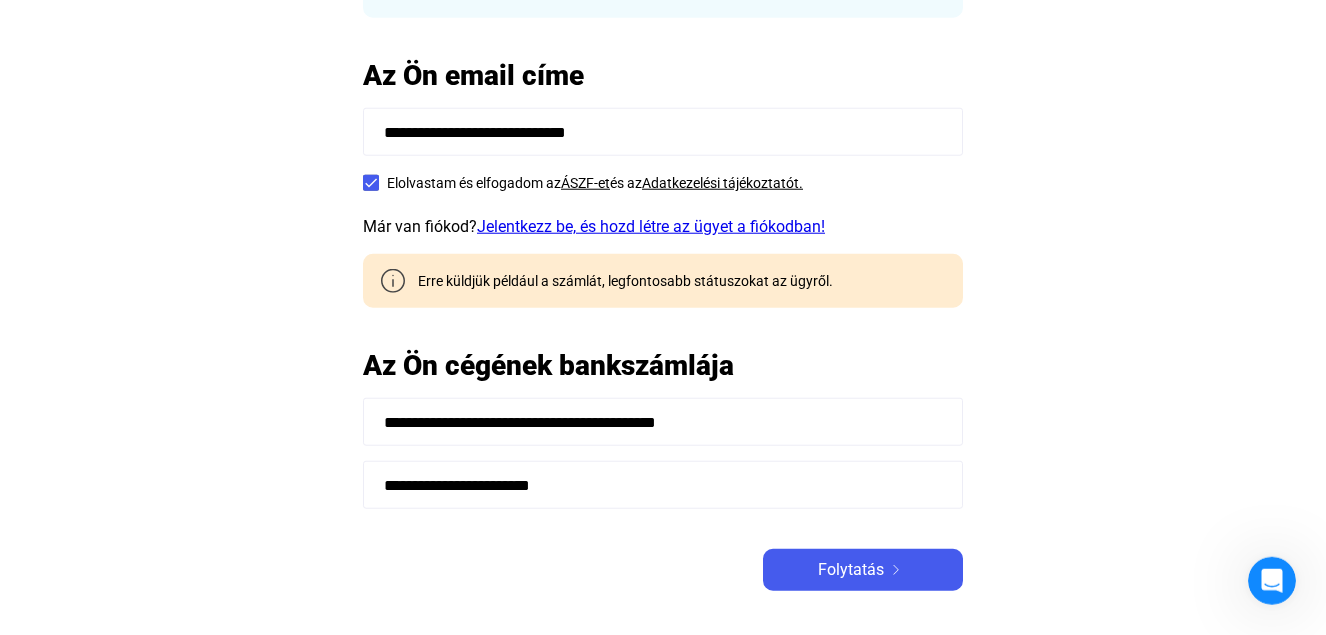 click on "Jelentkezz be, és hozd létre az ügyet a fiókodban!" 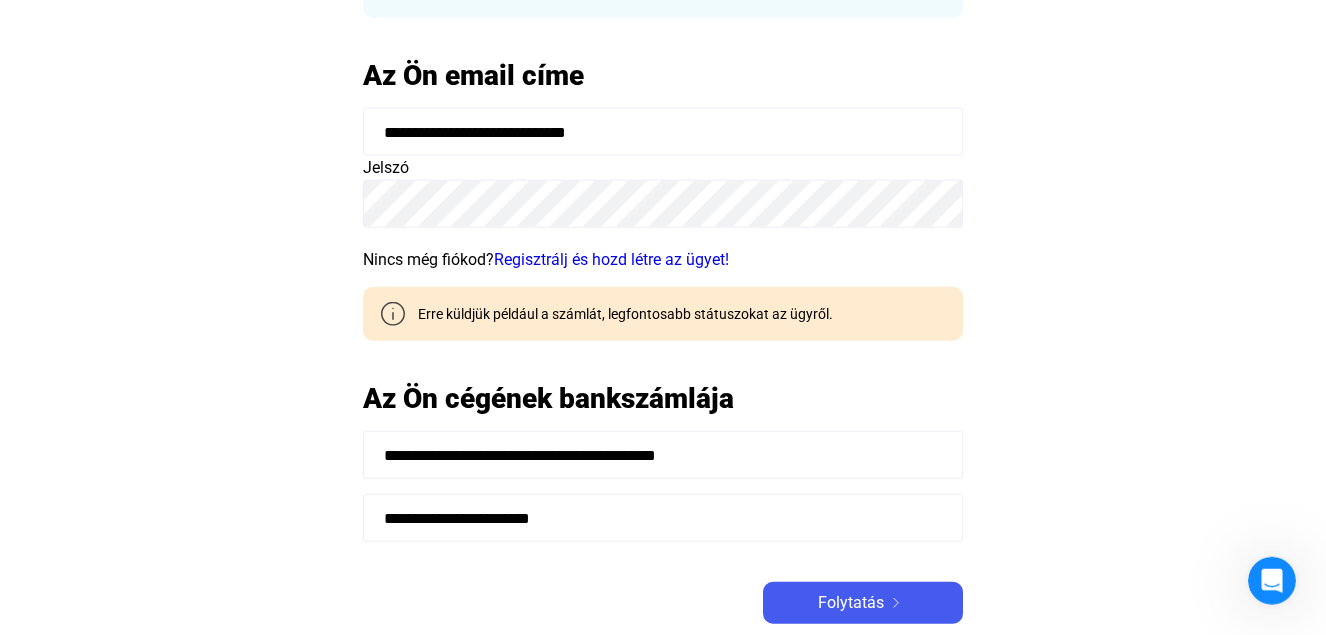 scroll, scrollTop: 0, scrollLeft: 0, axis: both 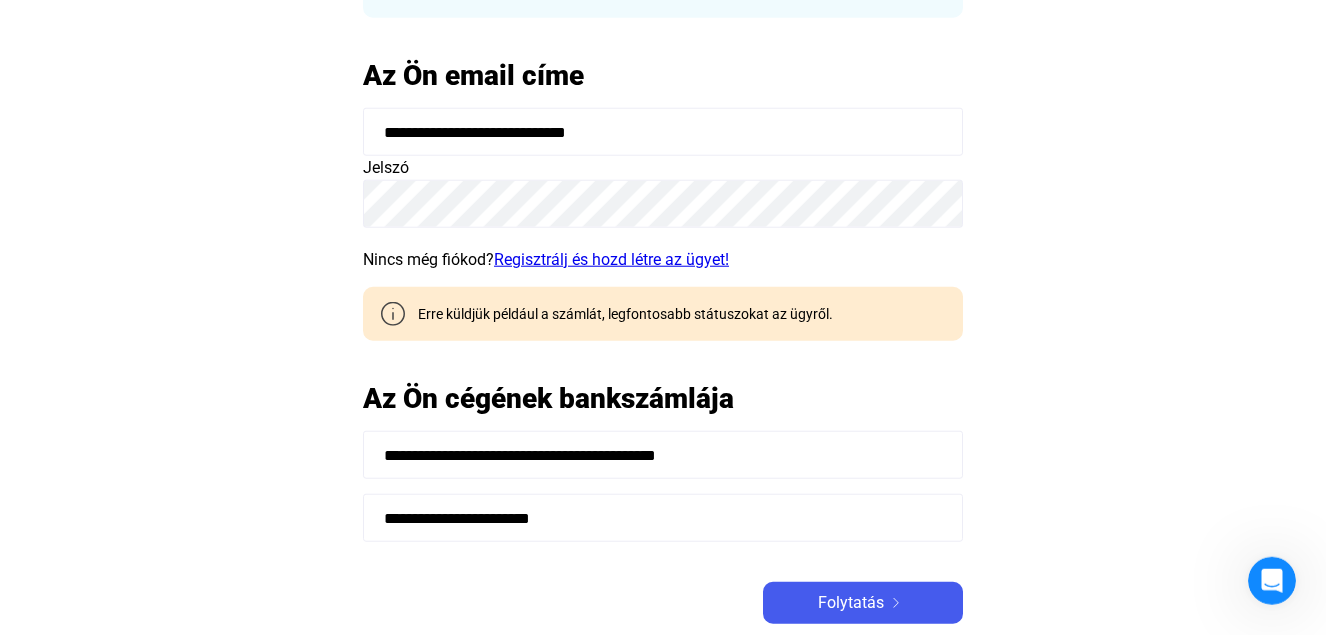 click on "Regisztrálj és hozd létre az ügyet!" 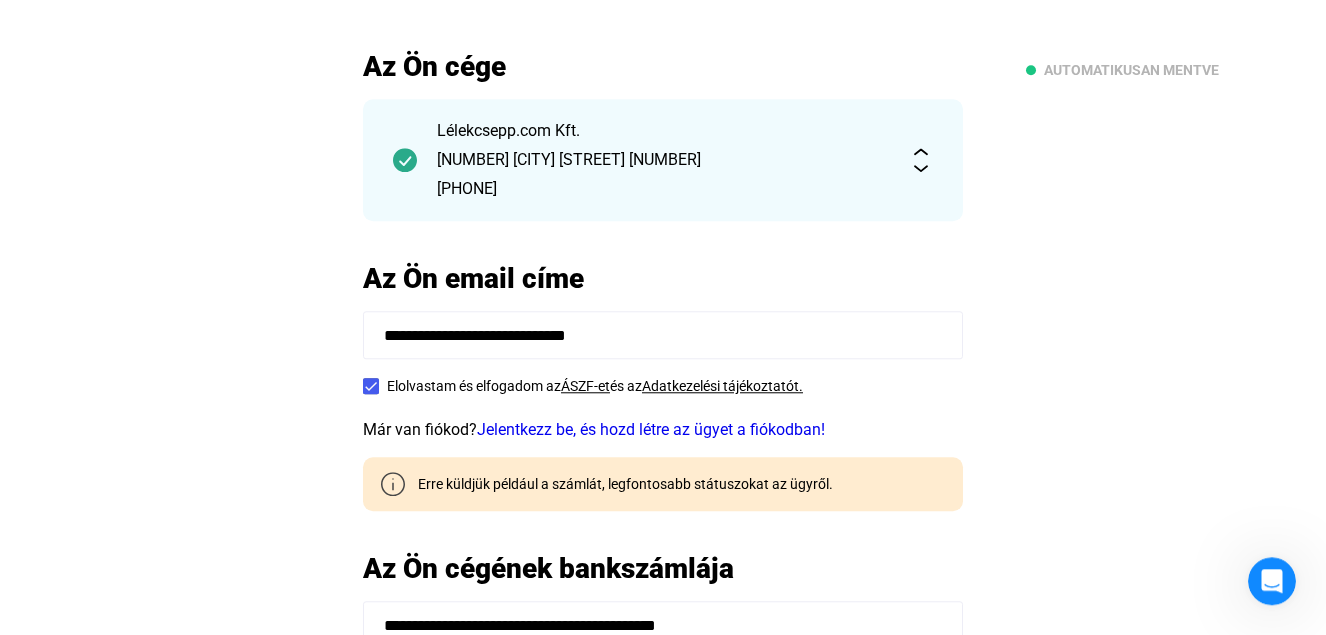 scroll, scrollTop: 0, scrollLeft: 0, axis: both 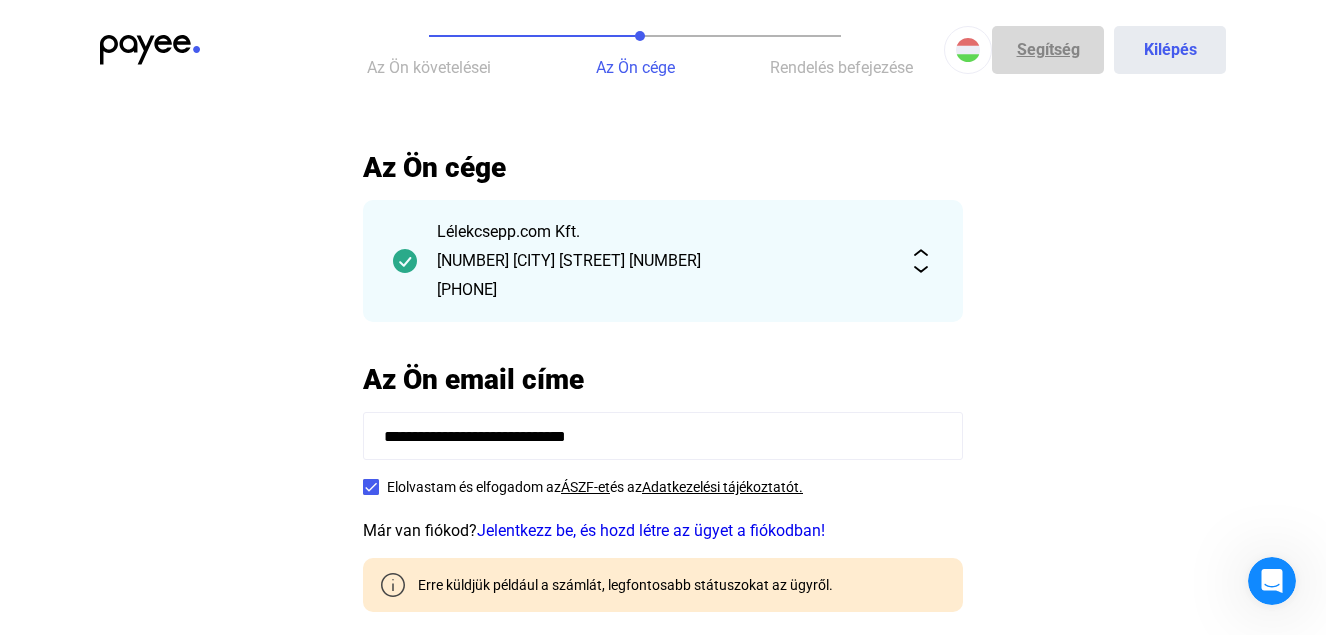 click on "Segítség" 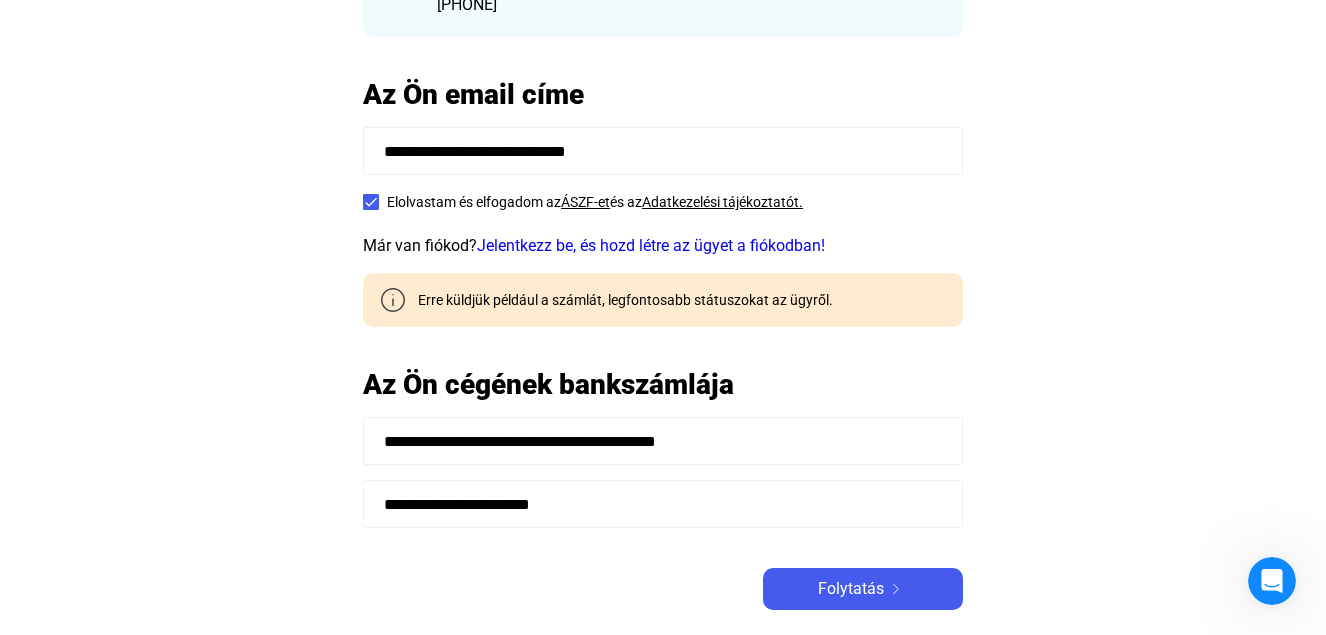 scroll, scrollTop: 294, scrollLeft: 0, axis: vertical 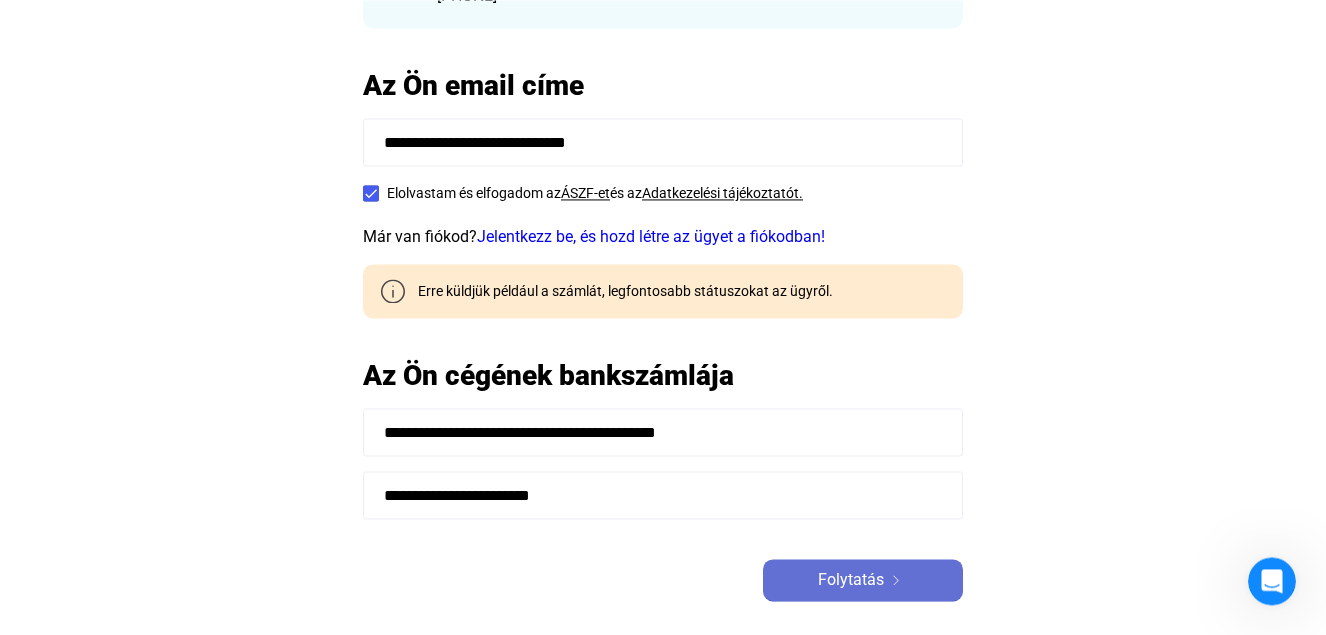 click on "Folytatás" 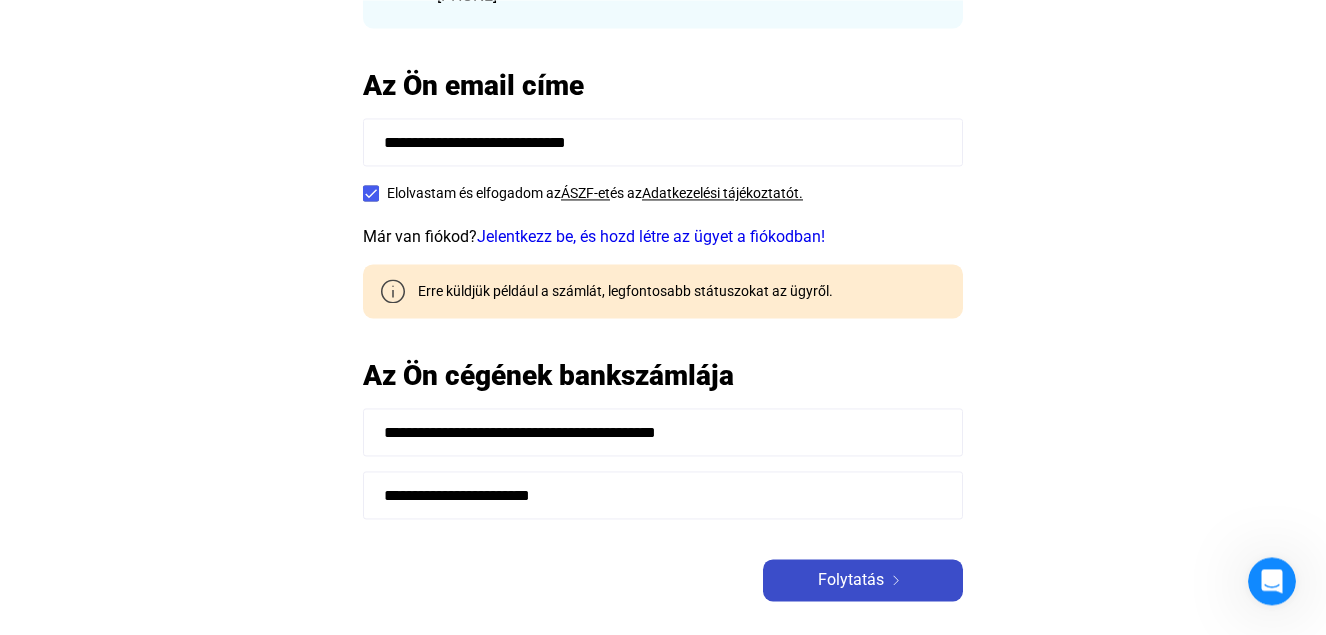 scroll, scrollTop: 294, scrollLeft: 0, axis: vertical 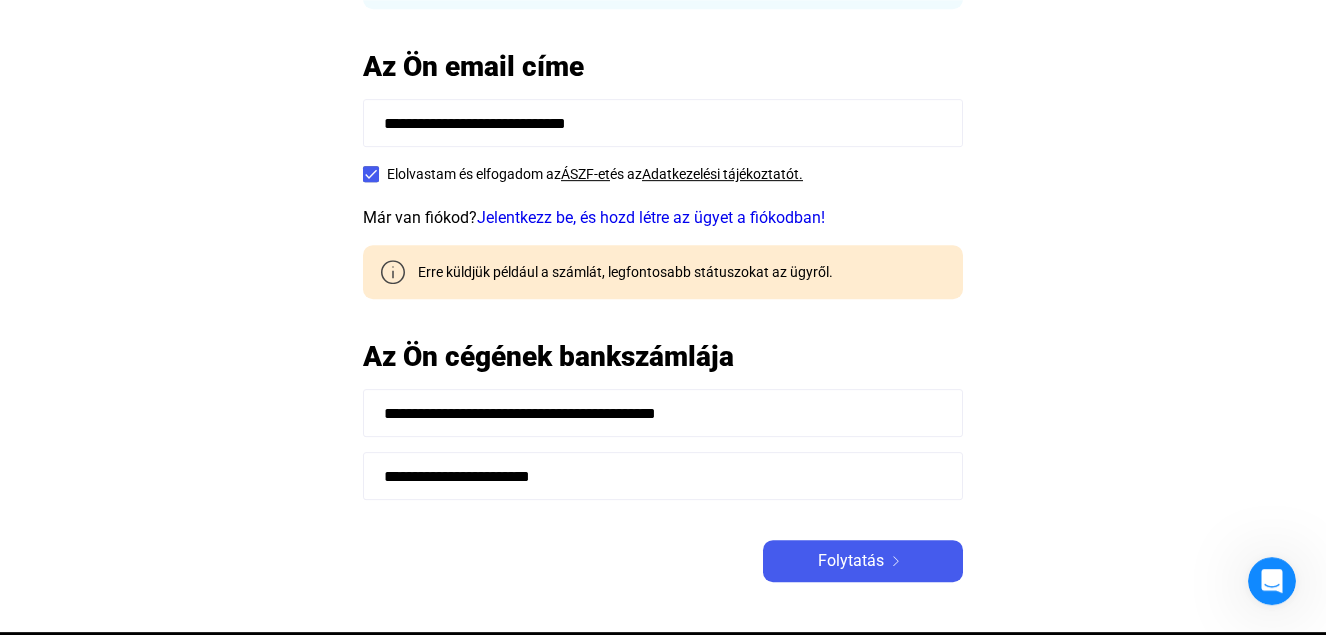 drag, startPoint x: 626, startPoint y: 122, endPoint x: 687, endPoint y: 104, distance: 63.600315 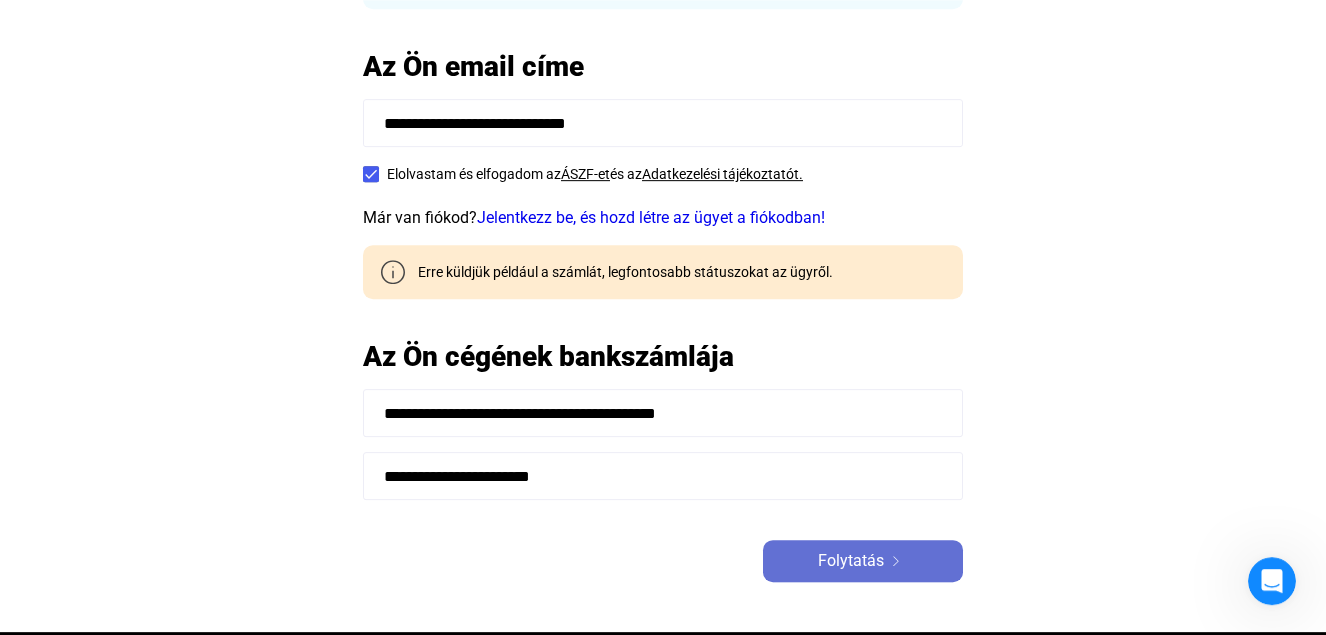 click on "Folytatás" 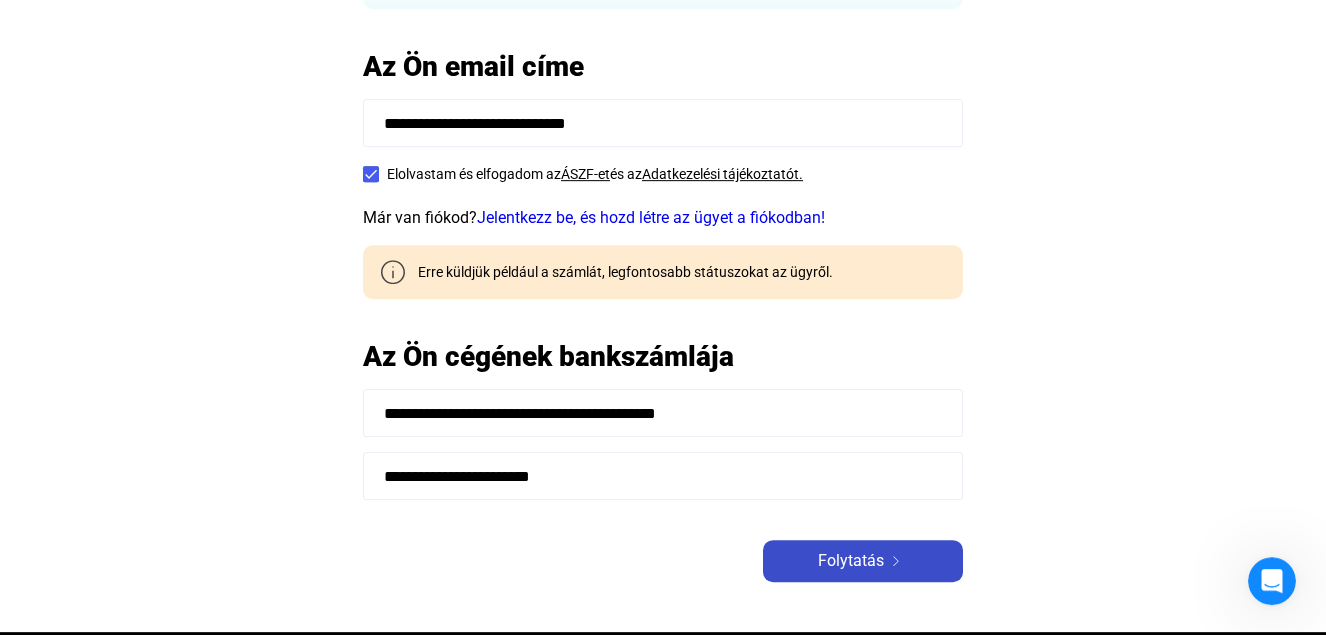 scroll, scrollTop: 313, scrollLeft: 0, axis: vertical 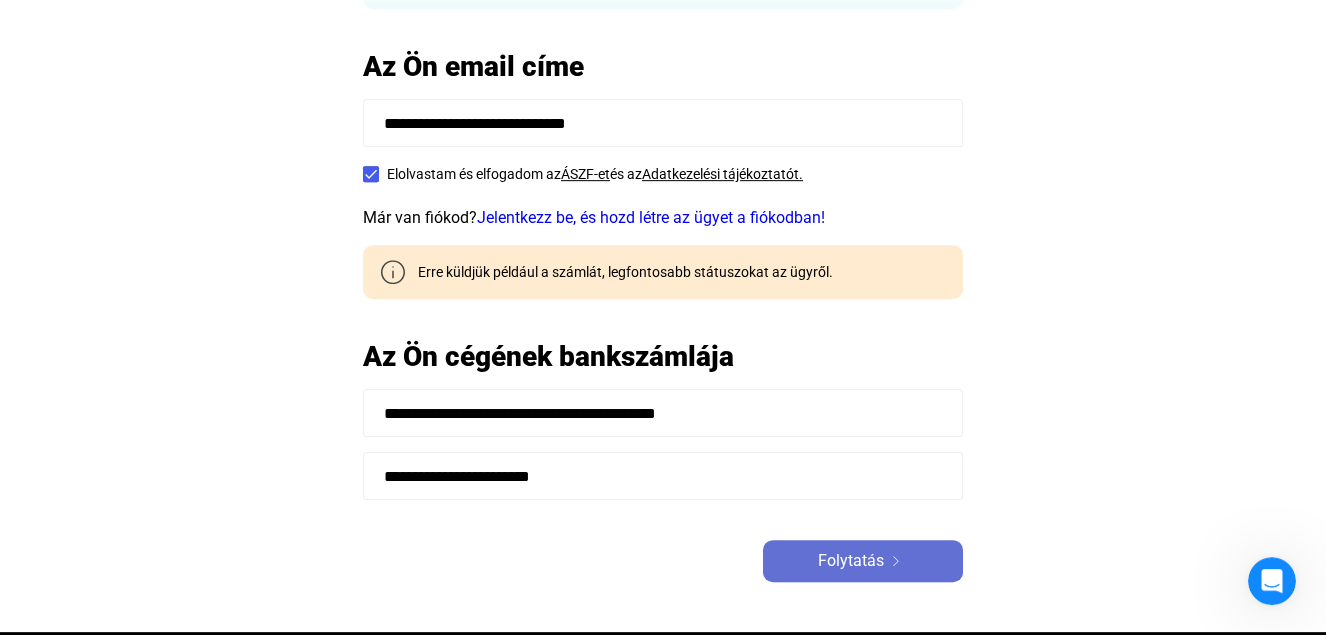 click on "Folytatás" 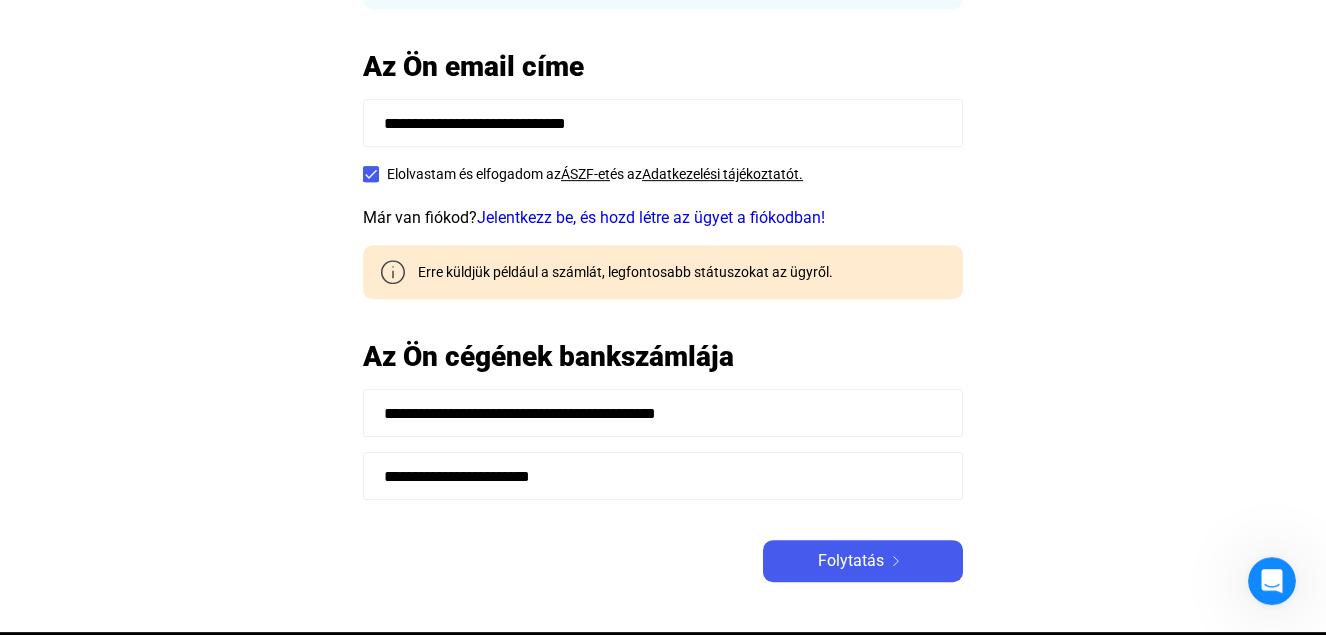 click 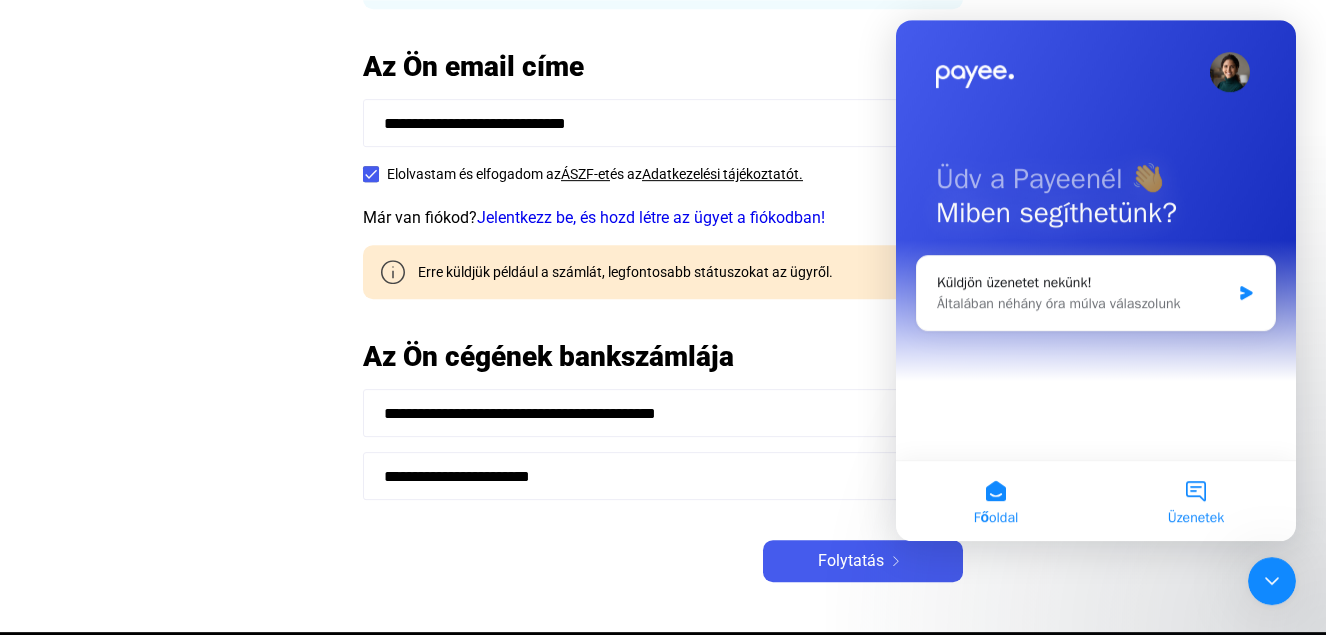 click on "Üzenetek" at bounding box center (1196, 501) 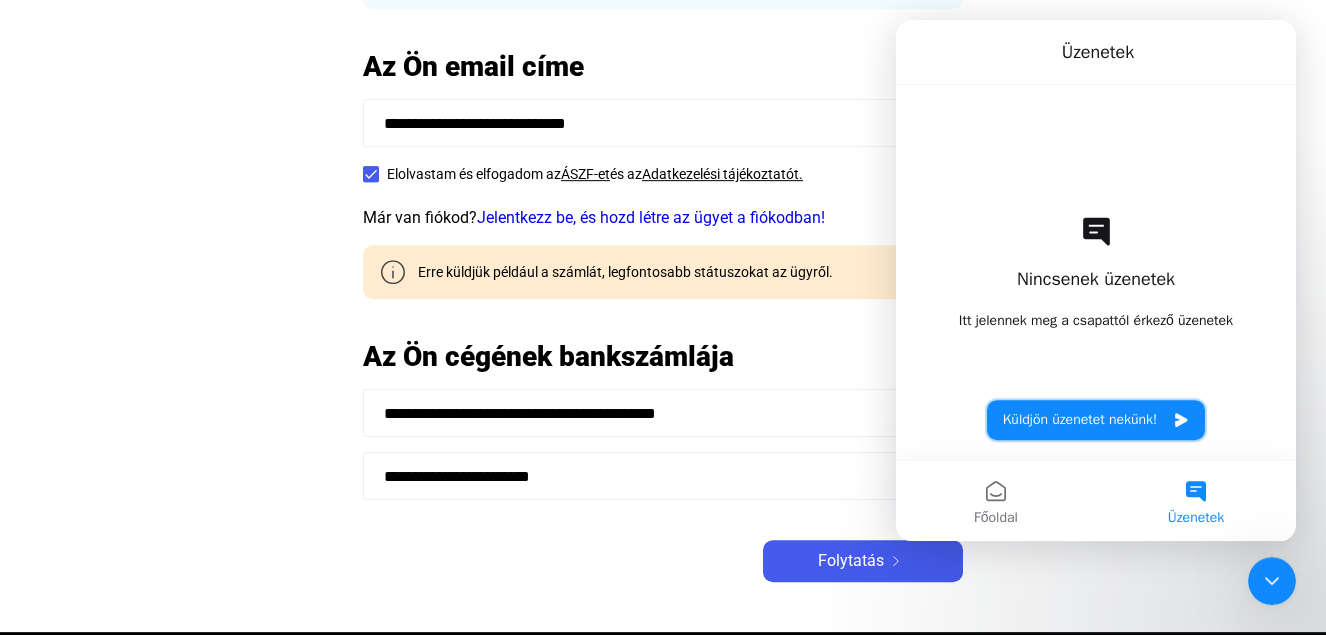 click on "Küldjön üzenetet nekünk!" at bounding box center [1096, 420] 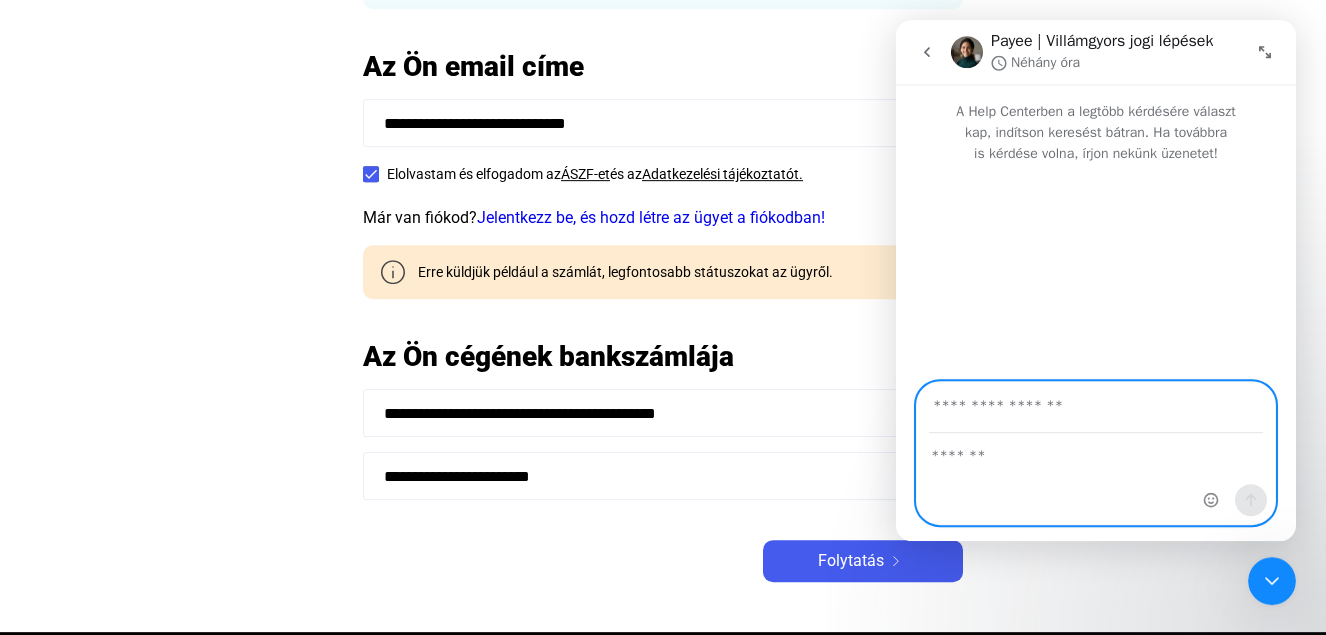 click at bounding box center (1096, 451) 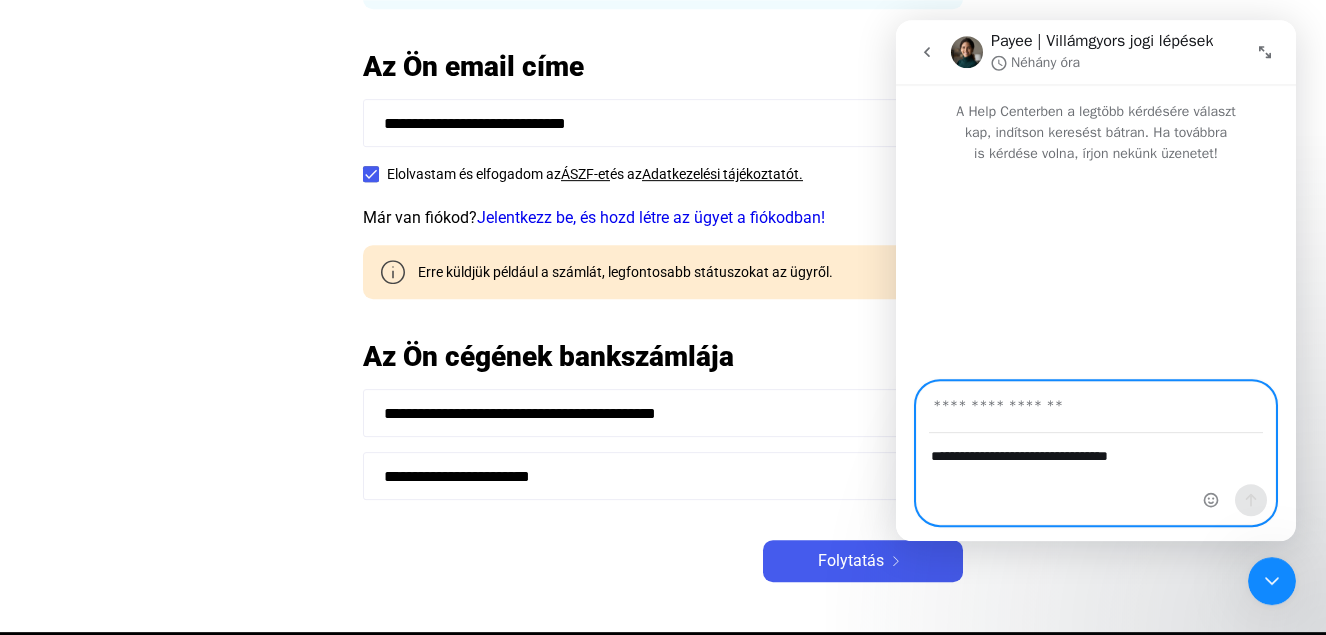 click on "**********" at bounding box center [1096, 451] 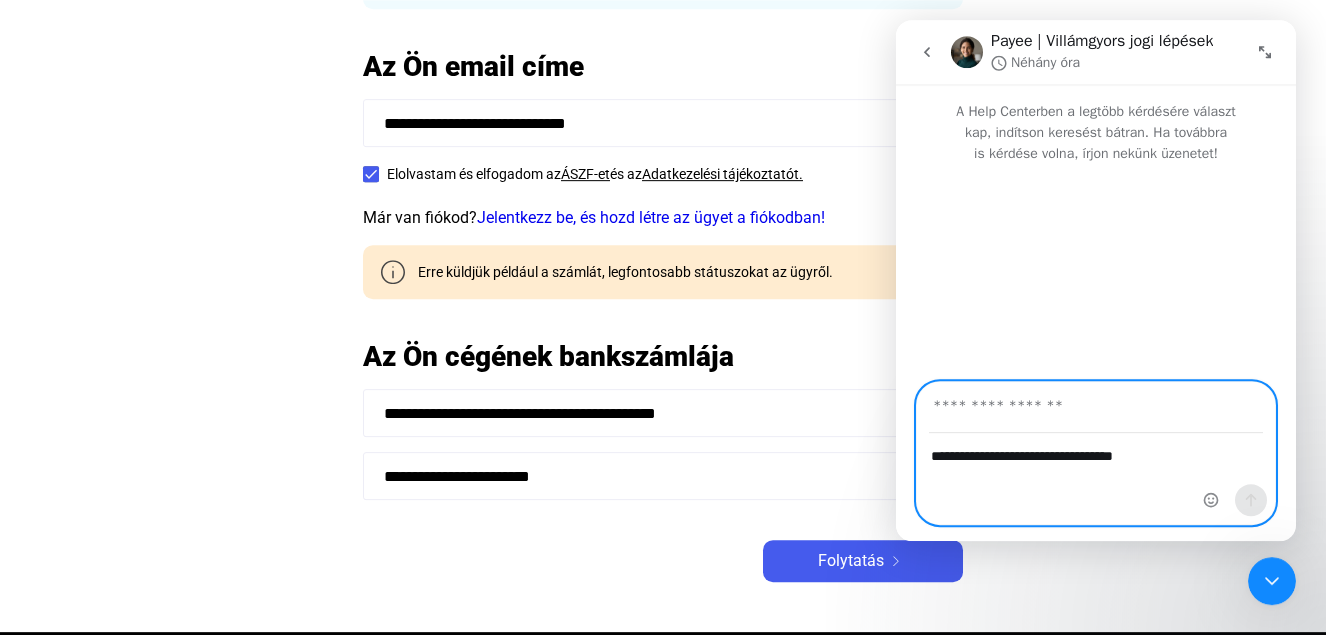 click on "**********" at bounding box center [1096, 451] 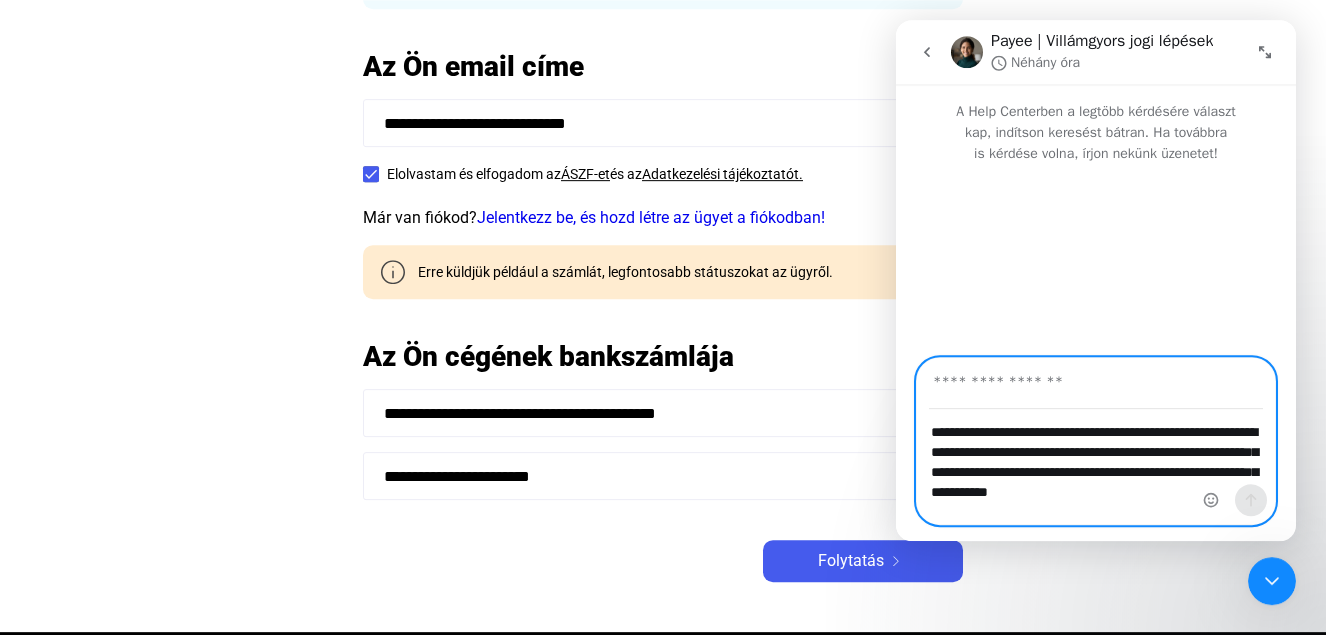type on "**********" 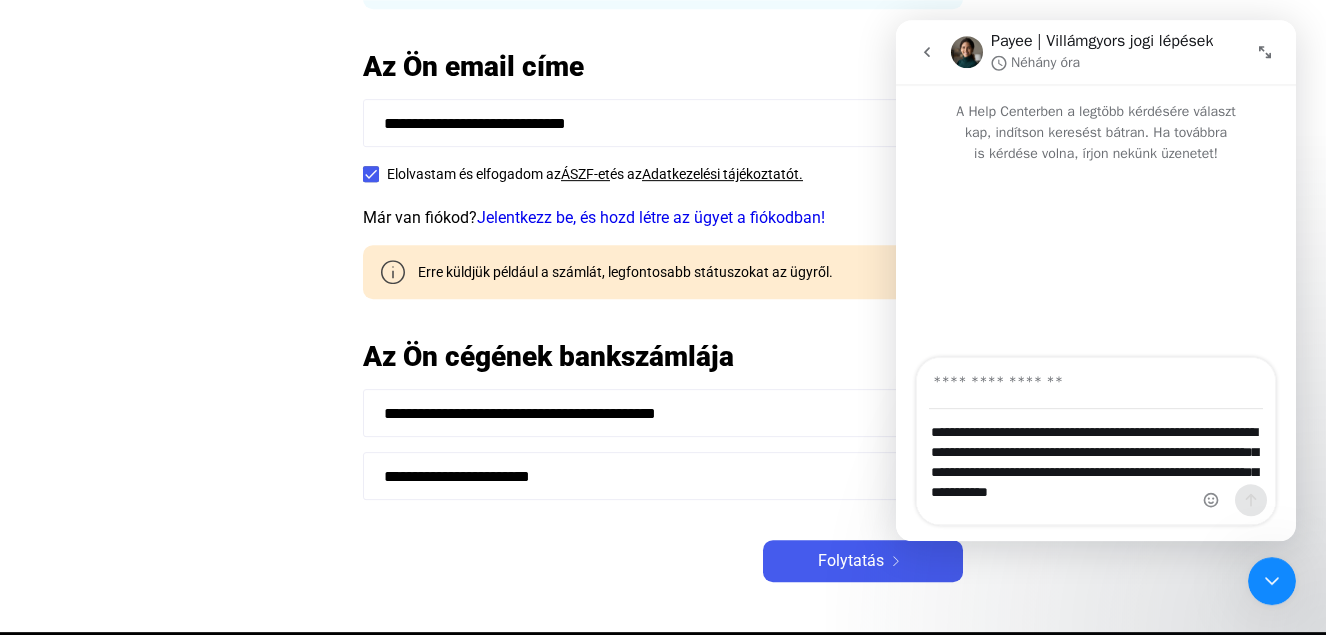 click at bounding box center (1096, 262) 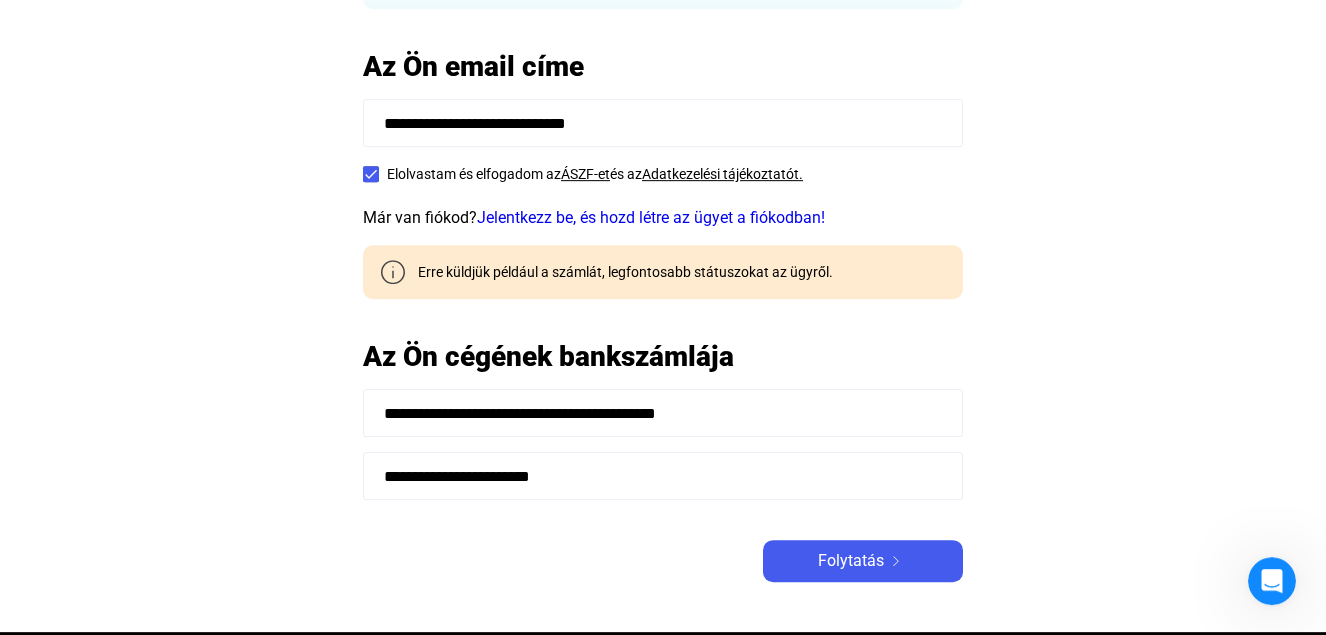 scroll, scrollTop: 0, scrollLeft: 0, axis: both 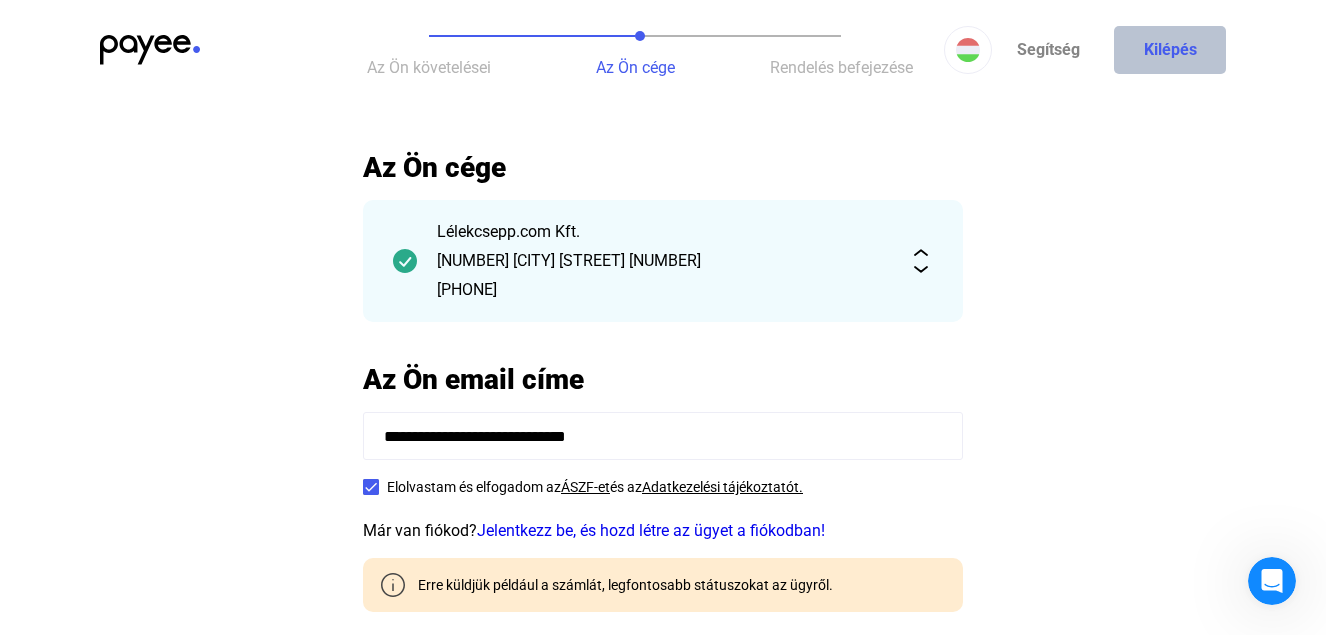 click on "Kilépés" 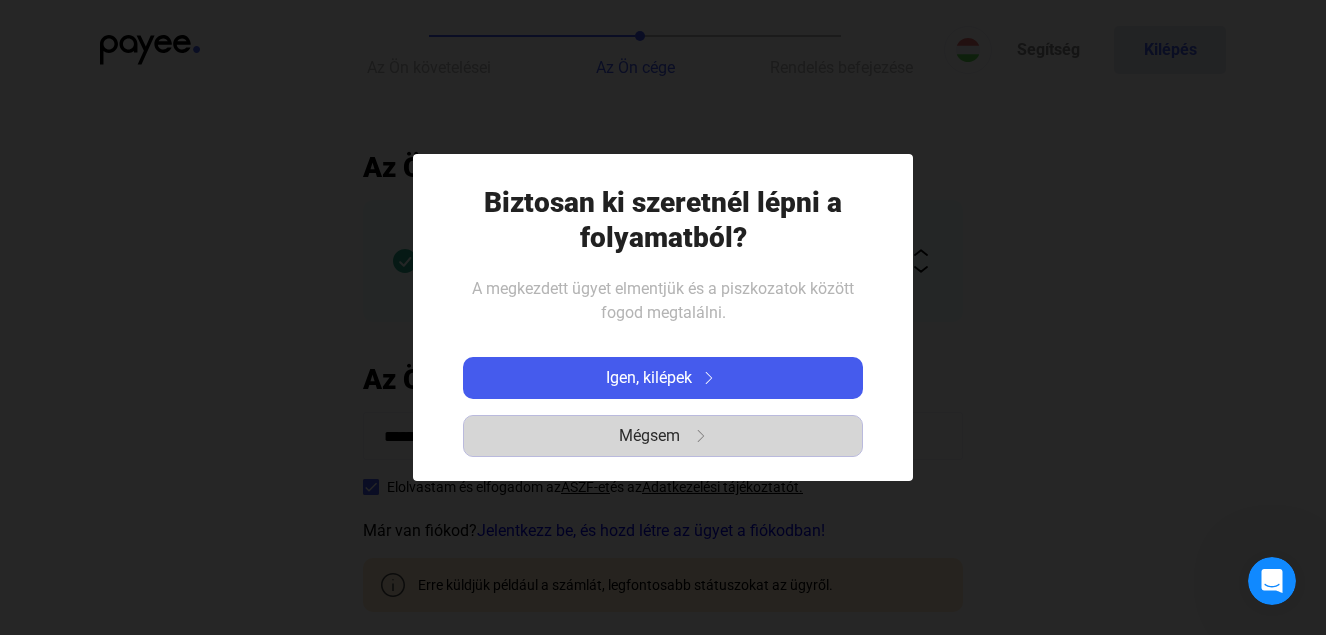 click on "Mégsem" at bounding box center (649, 436) 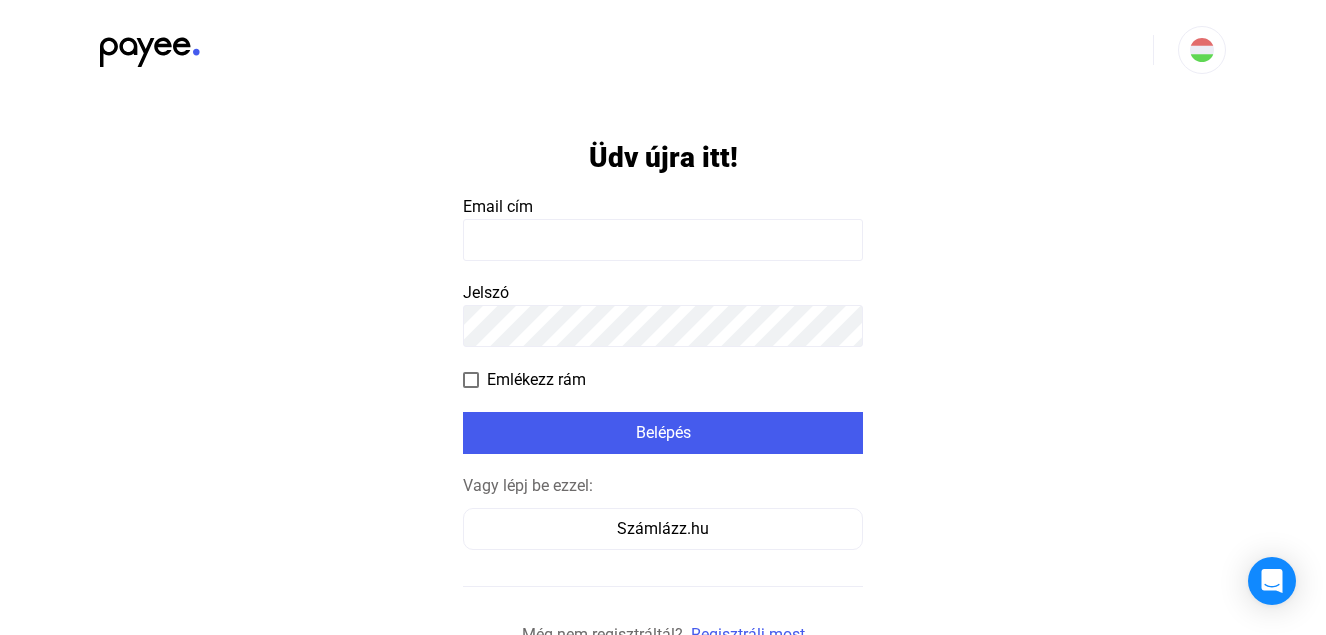 scroll, scrollTop: 0, scrollLeft: 0, axis: both 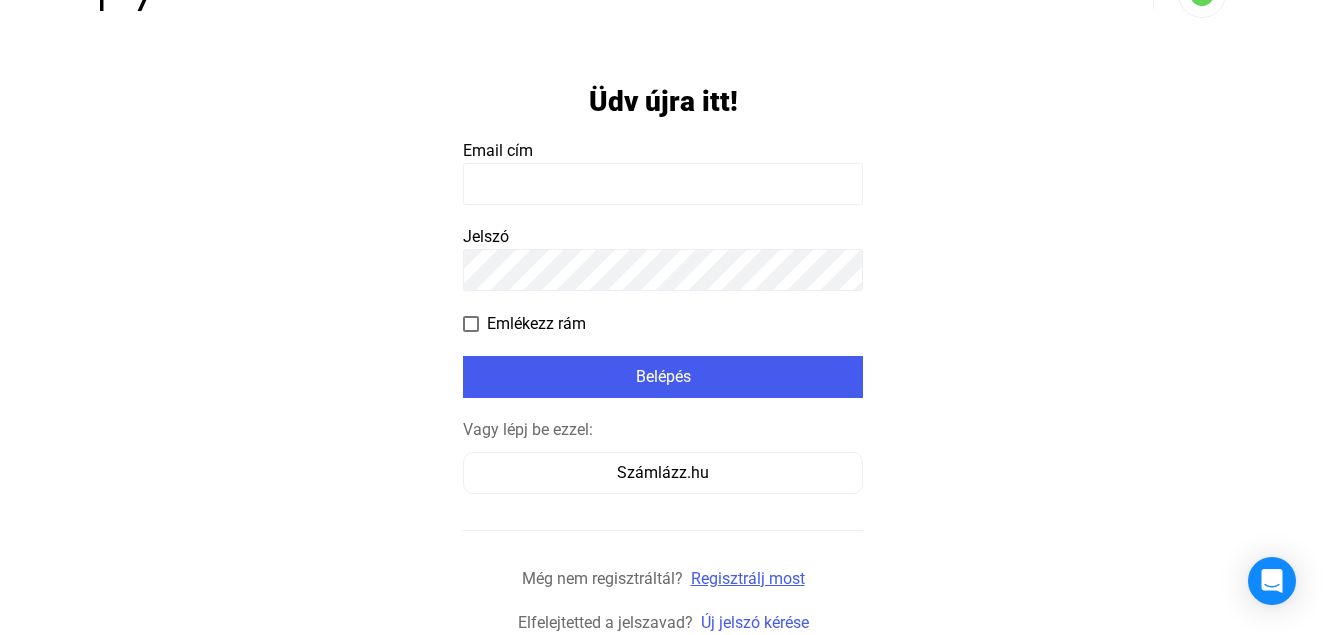 click on "Regisztrálj most" 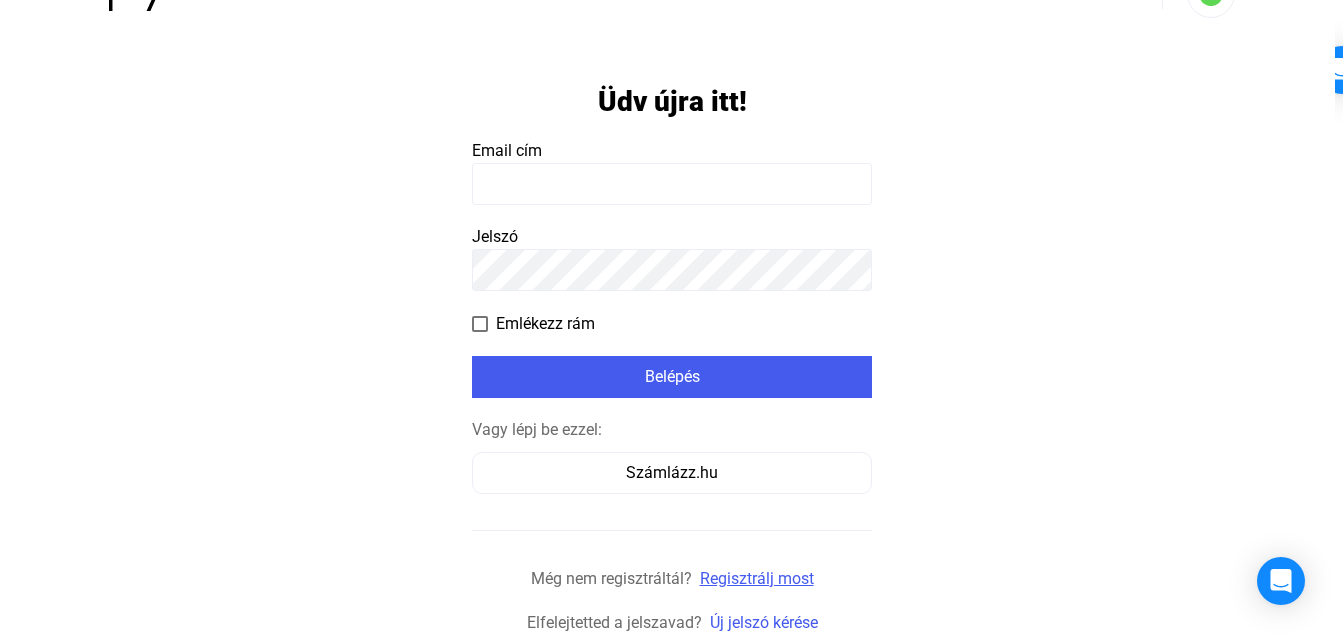 scroll, scrollTop: 0, scrollLeft: 0, axis: both 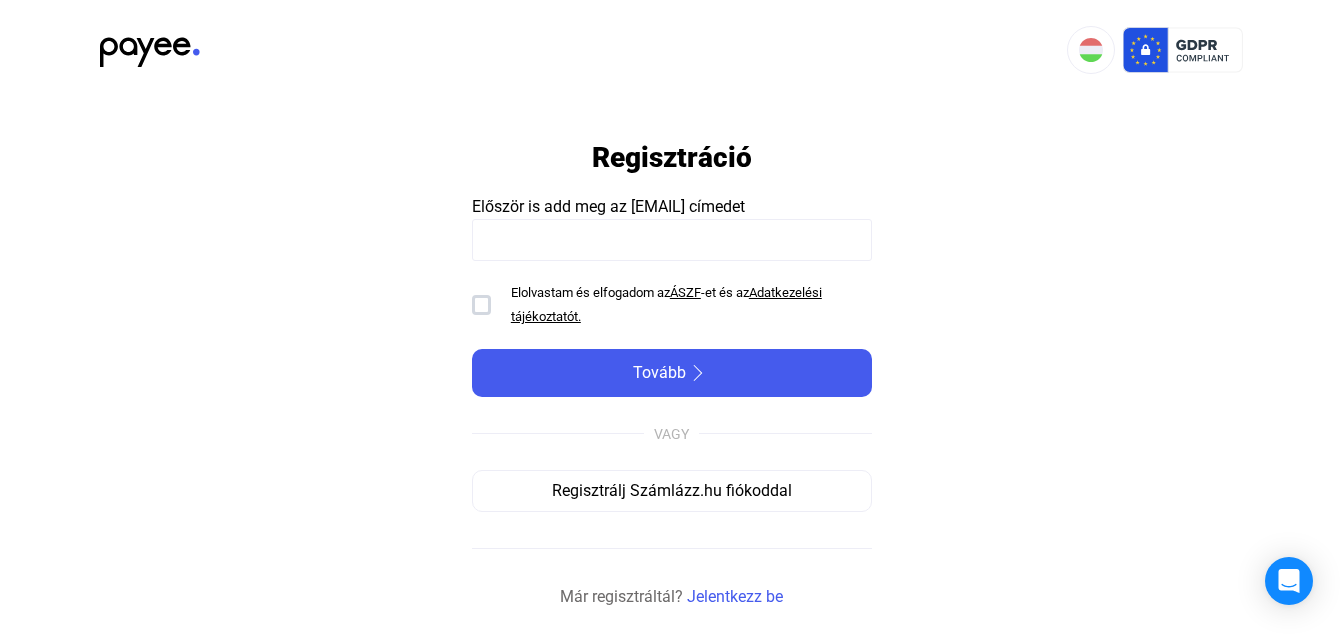 click 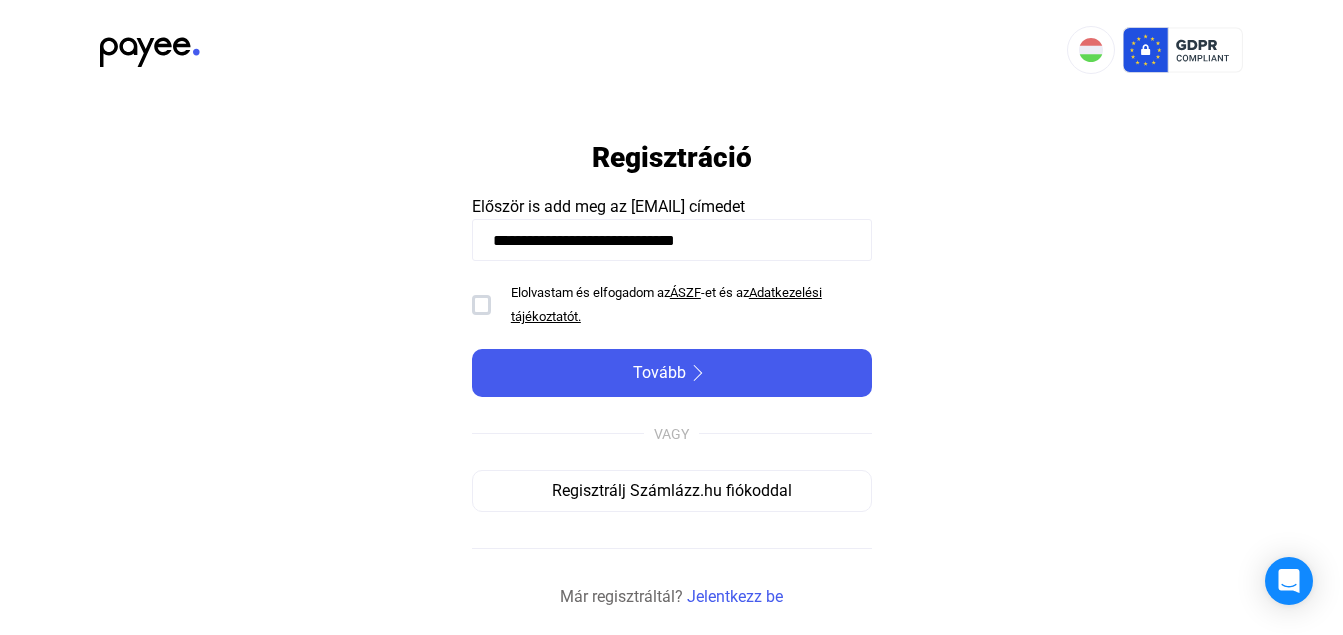type on "**********" 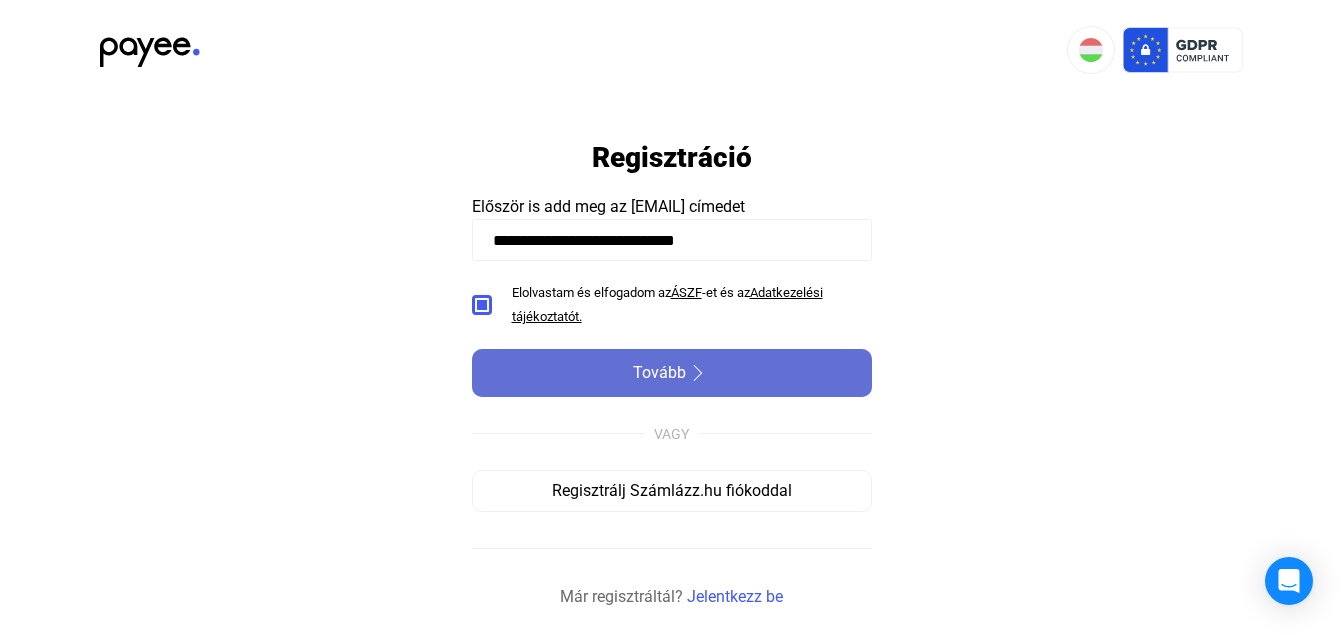 click on "Tovább" 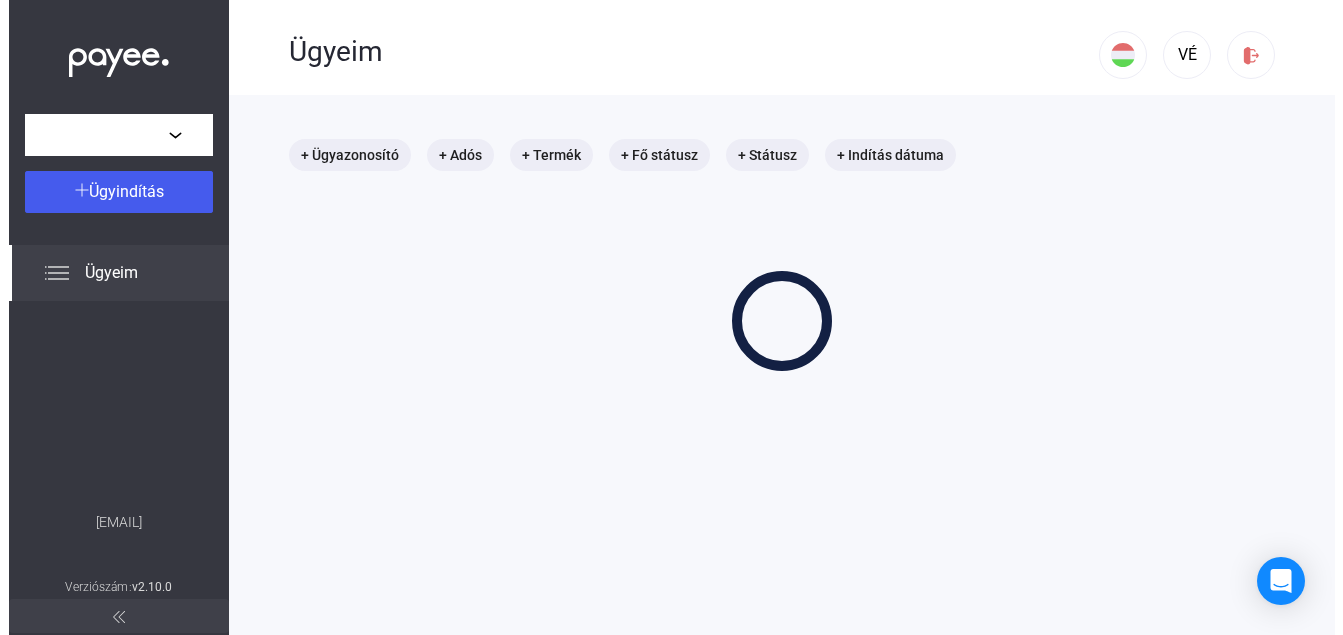 scroll, scrollTop: 0, scrollLeft: 0, axis: both 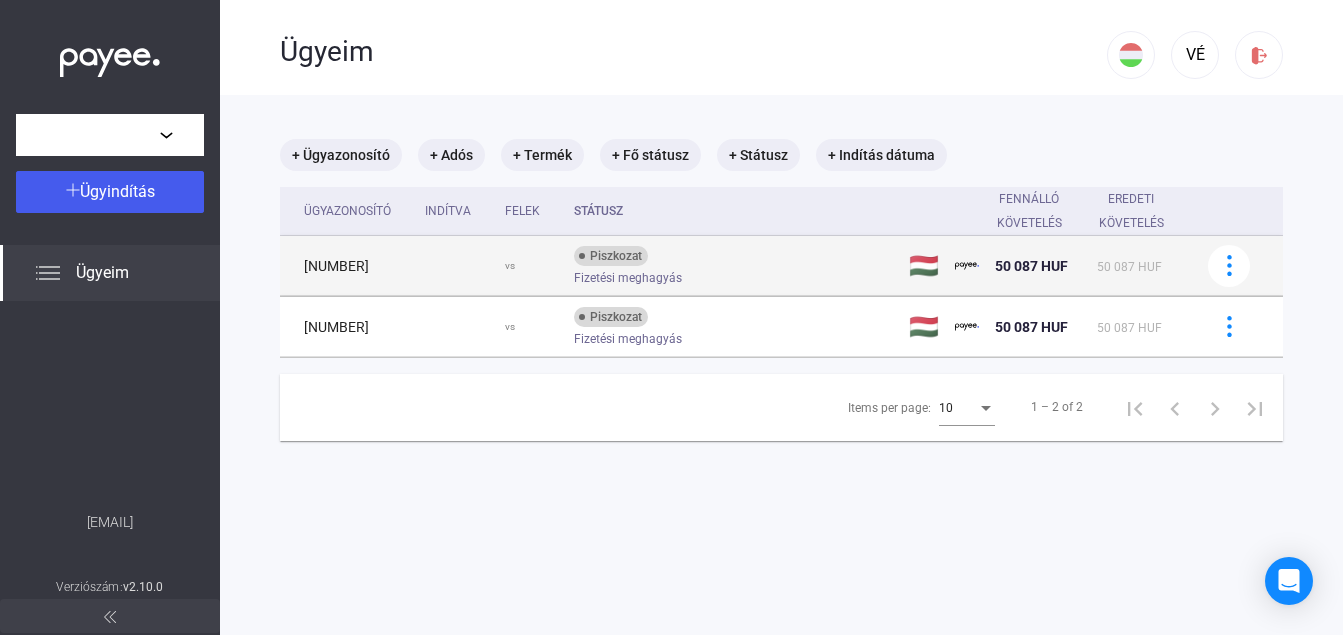 click on "Piszkozat" at bounding box center [611, 256] 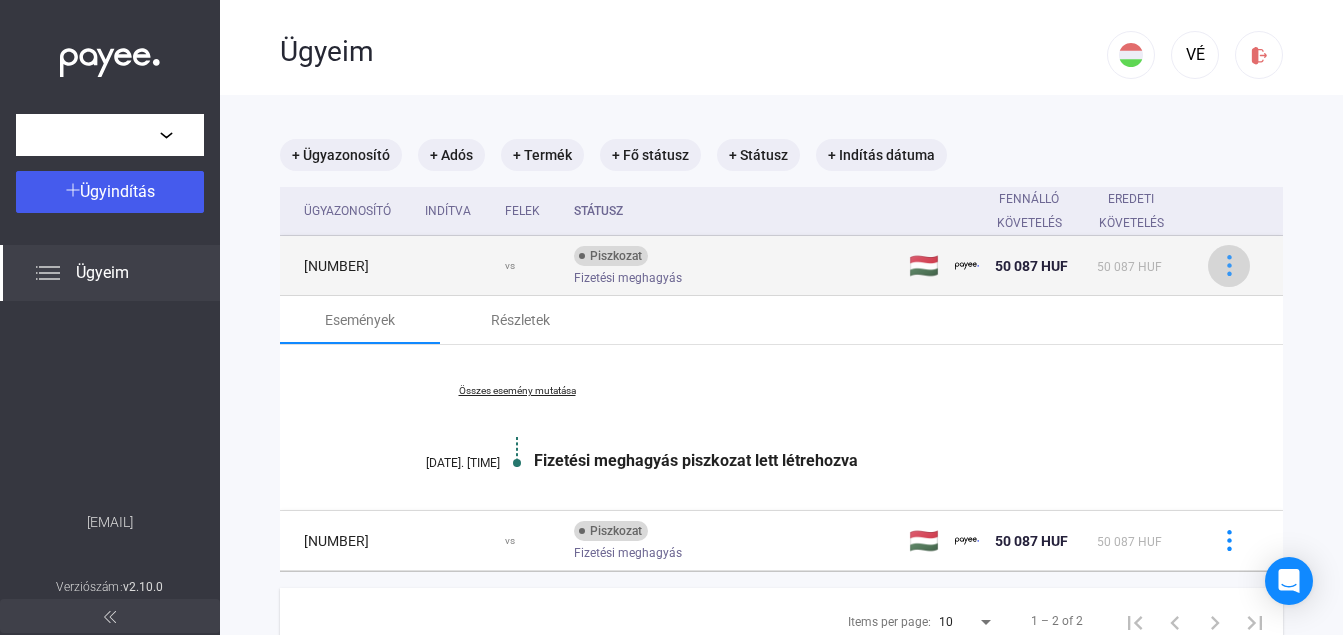 click at bounding box center [1229, 265] 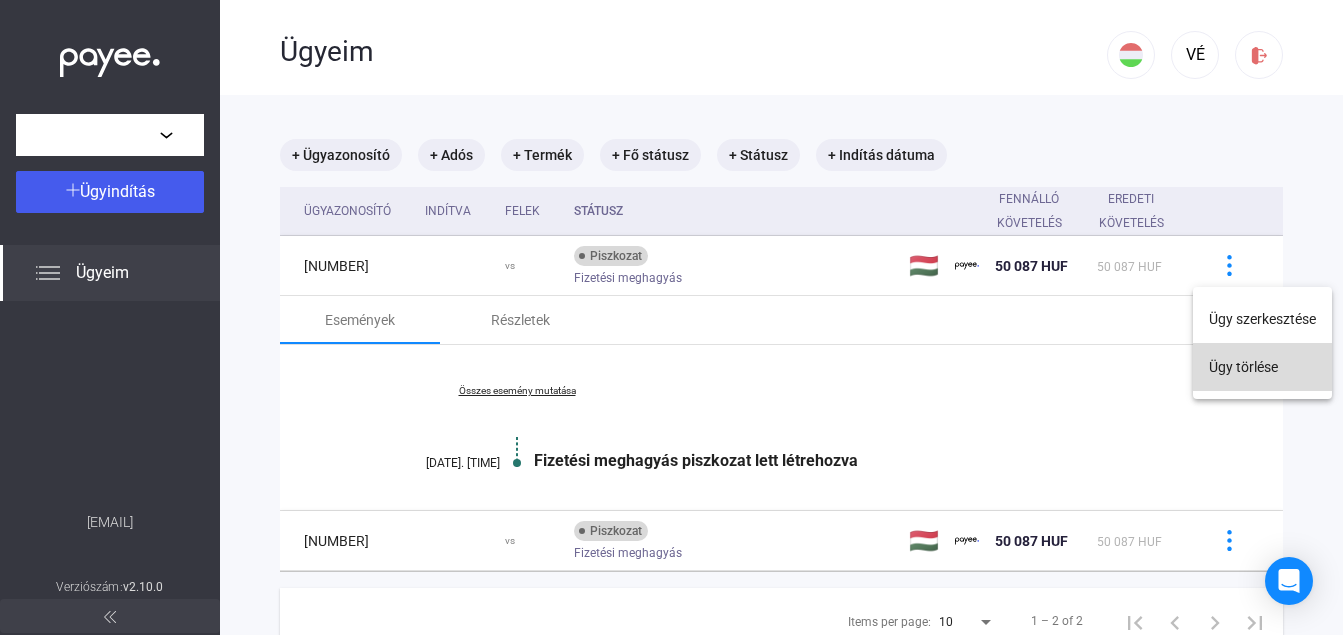 click on "Ügy törlése" at bounding box center (1262, 367) 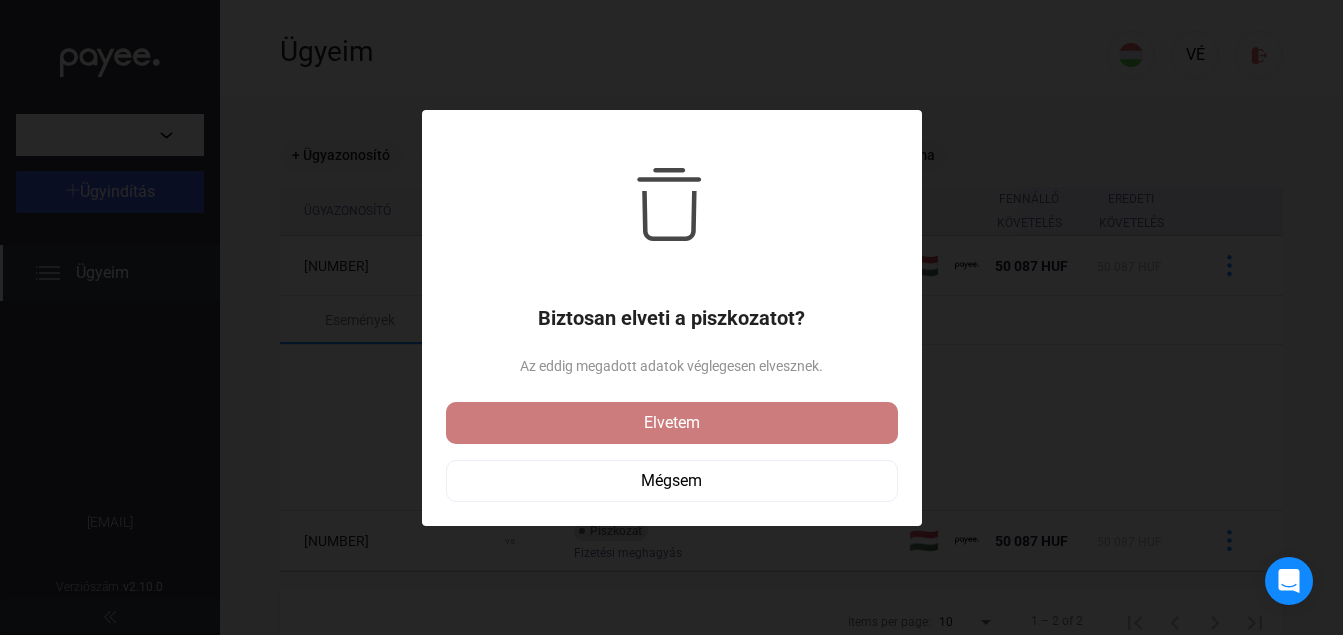 click on "Elvetem" at bounding box center [672, 423] 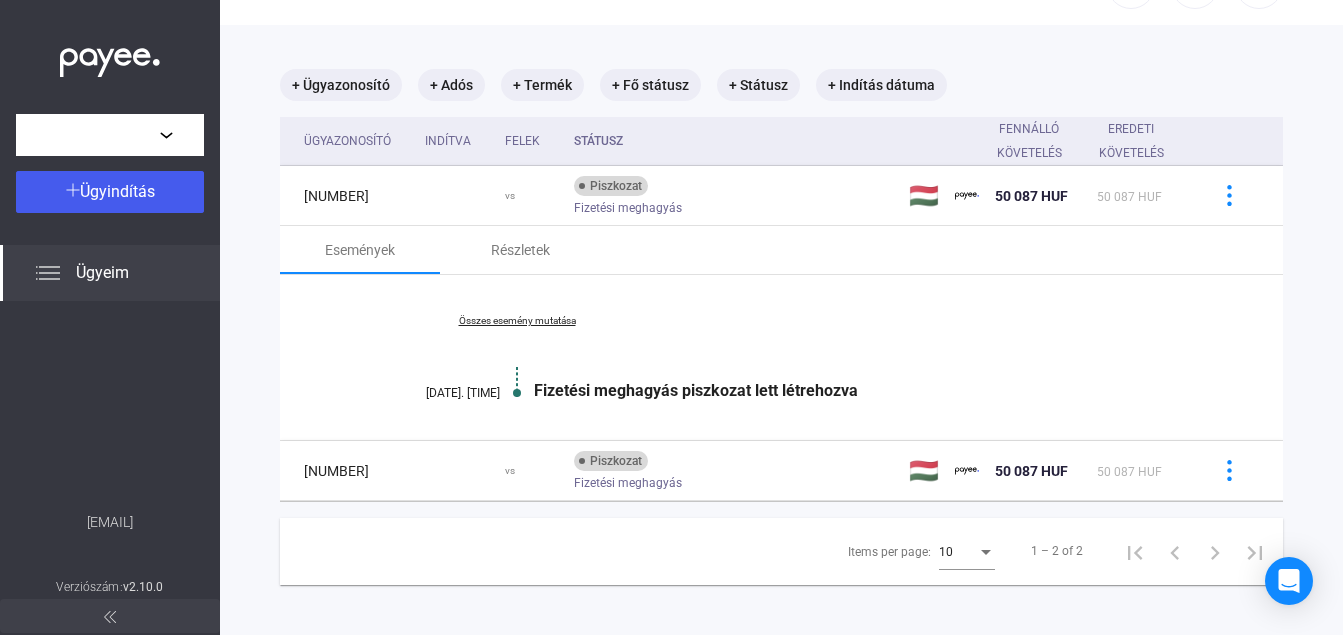 scroll, scrollTop: 95, scrollLeft: 0, axis: vertical 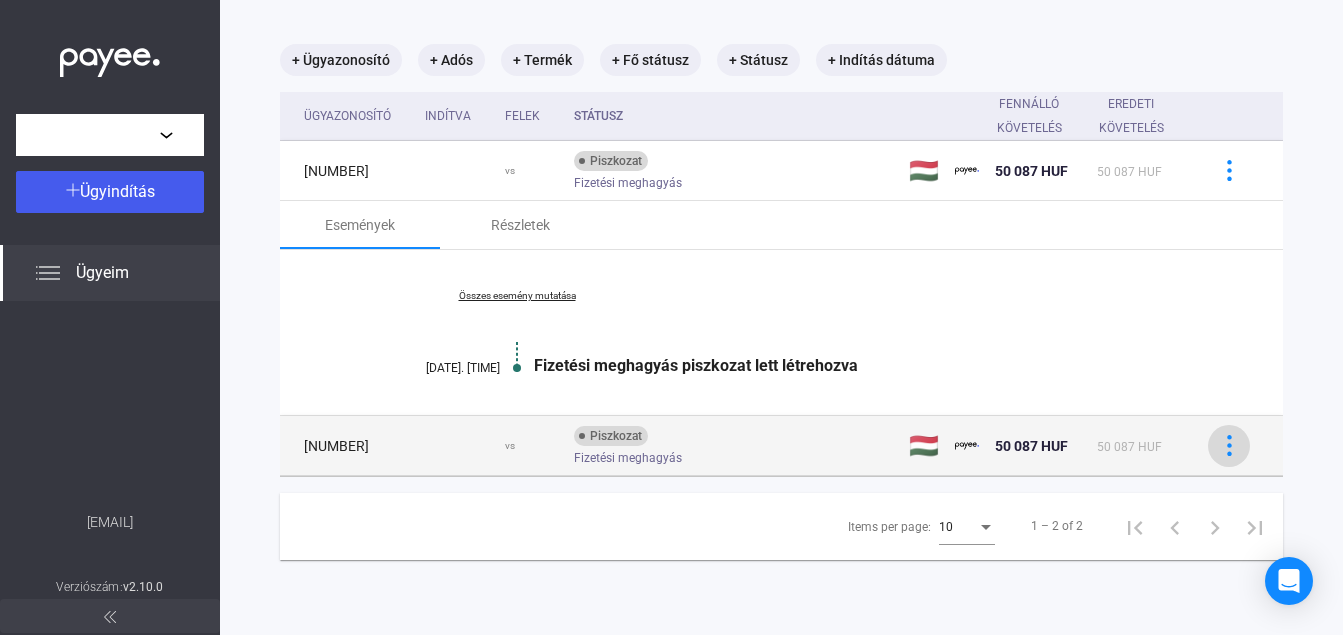 click at bounding box center [1229, 445] 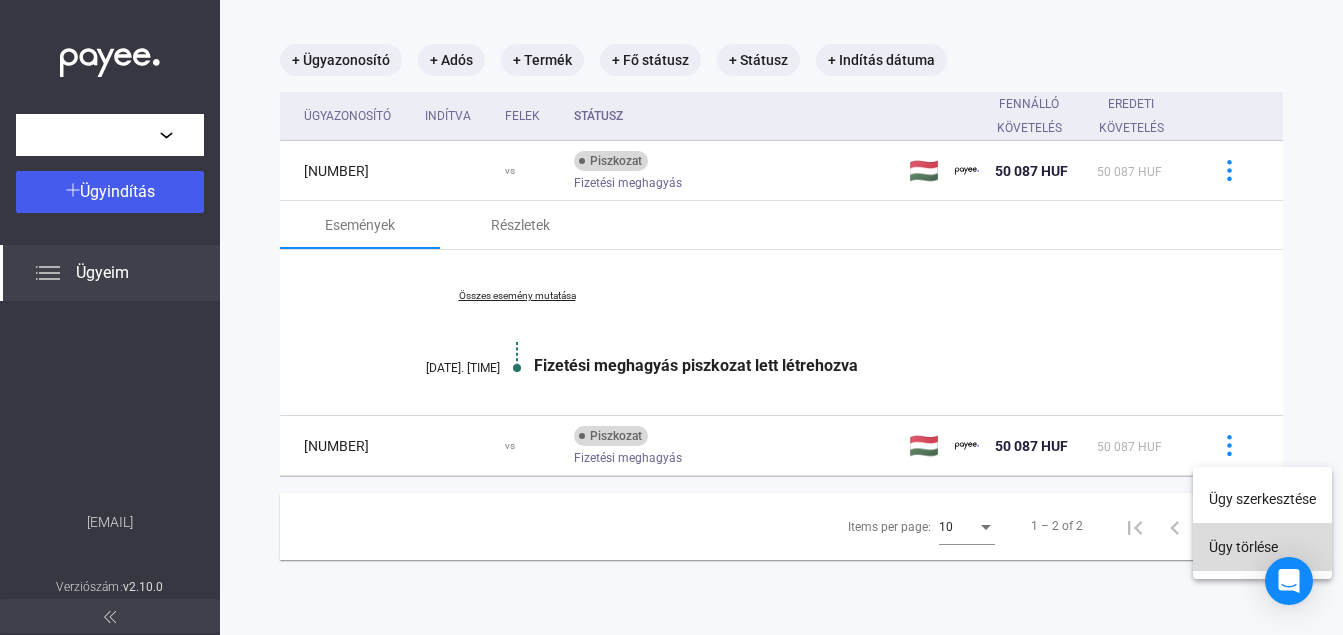 click on "Ügy törlése" at bounding box center [1262, 547] 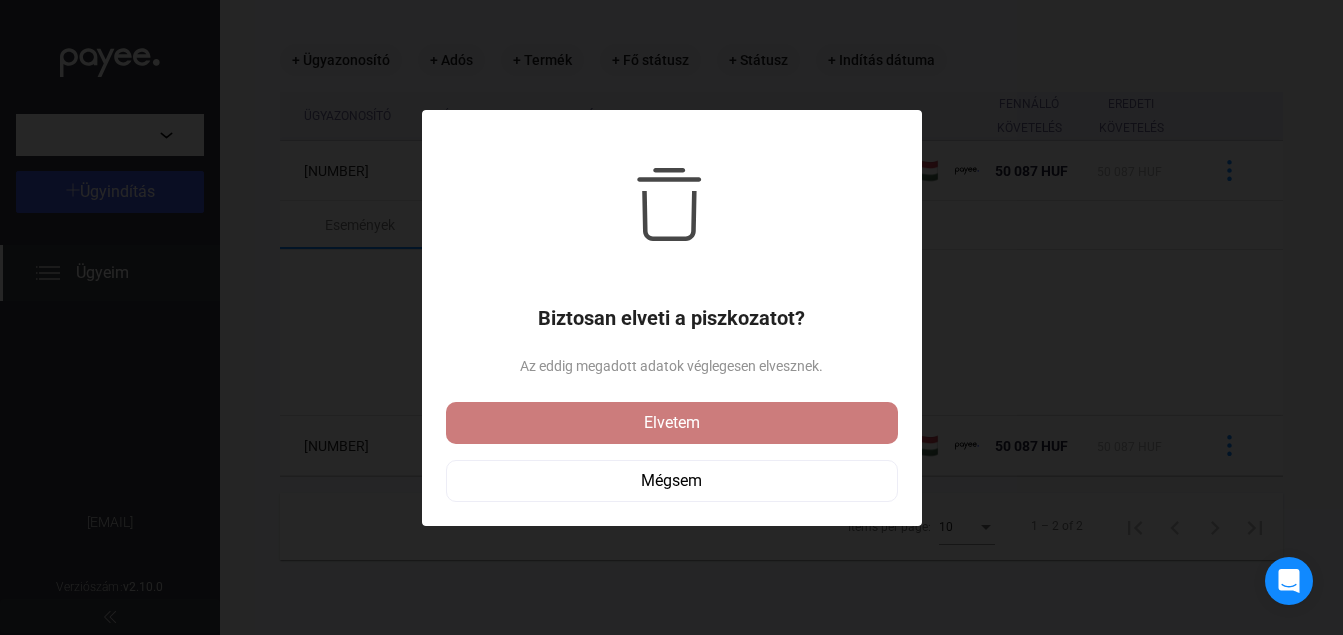 click on "Elvetem" at bounding box center (672, 423) 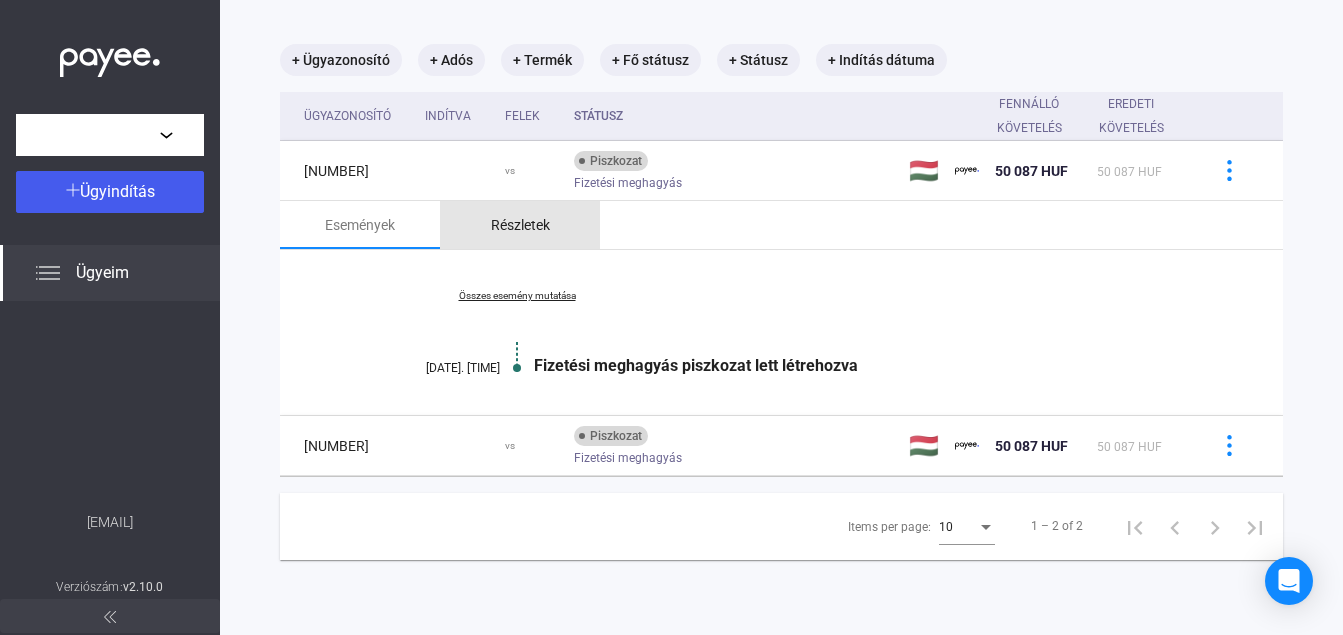click on "Részletek" at bounding box center [520, 225] 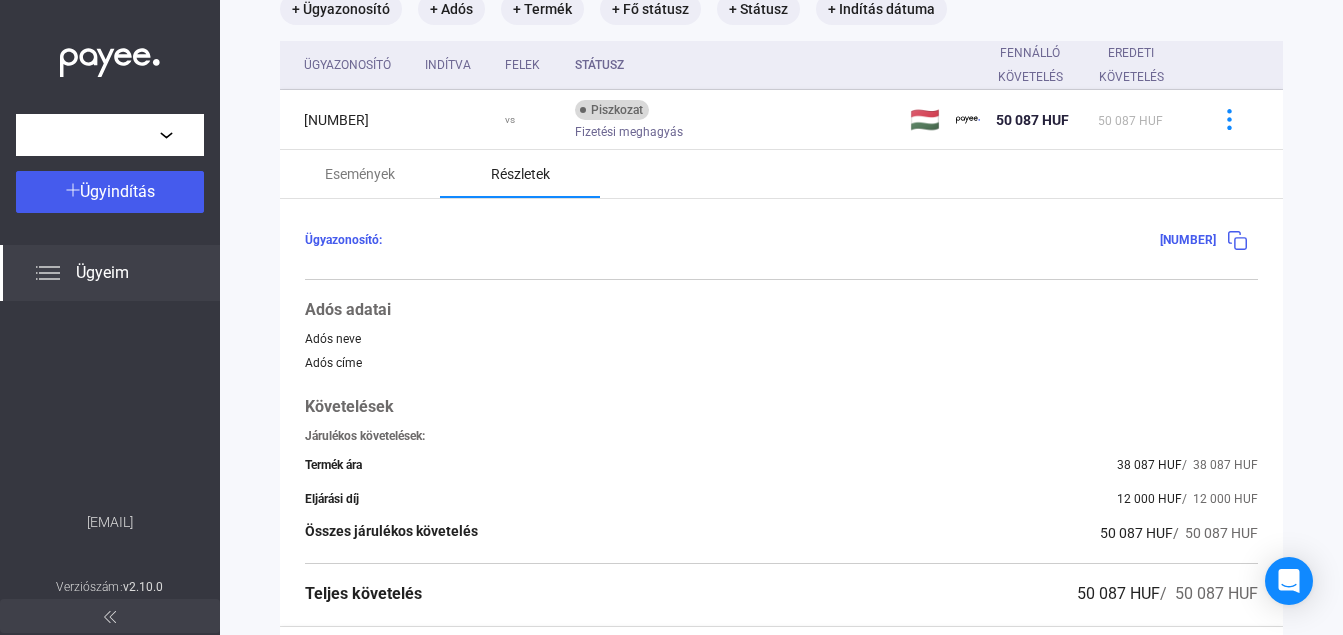 scroll, scrollTop: 0, scrollLeft: 0, axis: both 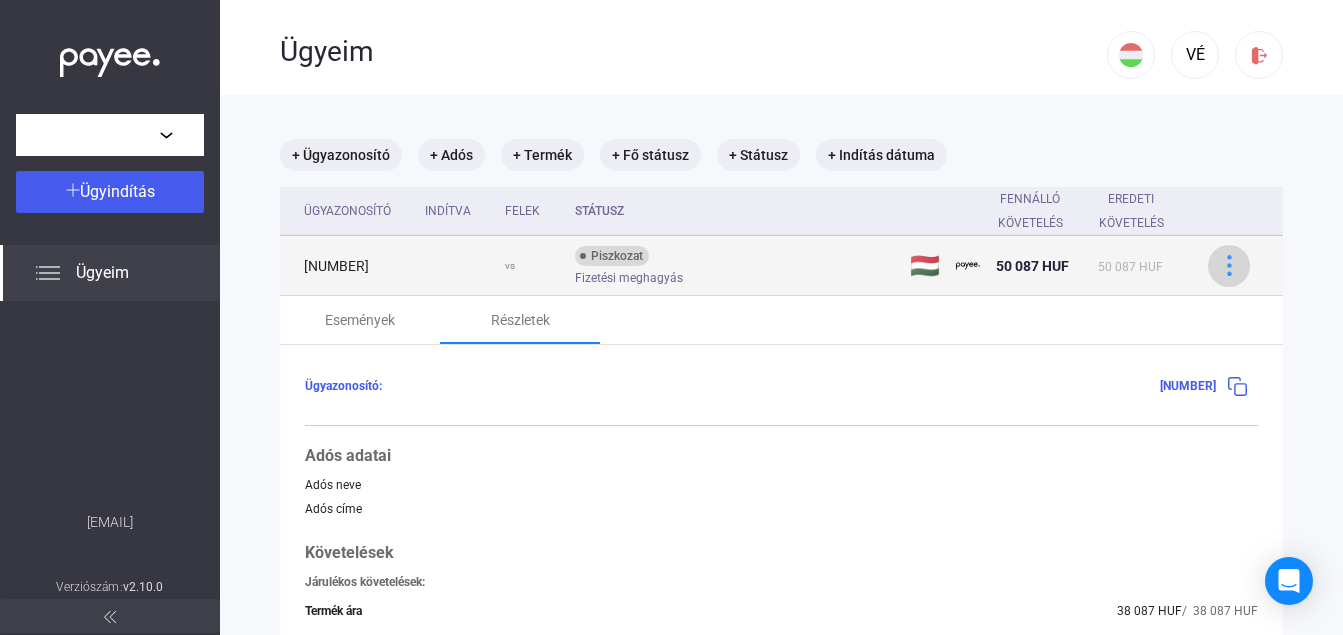 click at bounding box center (1229, 266) 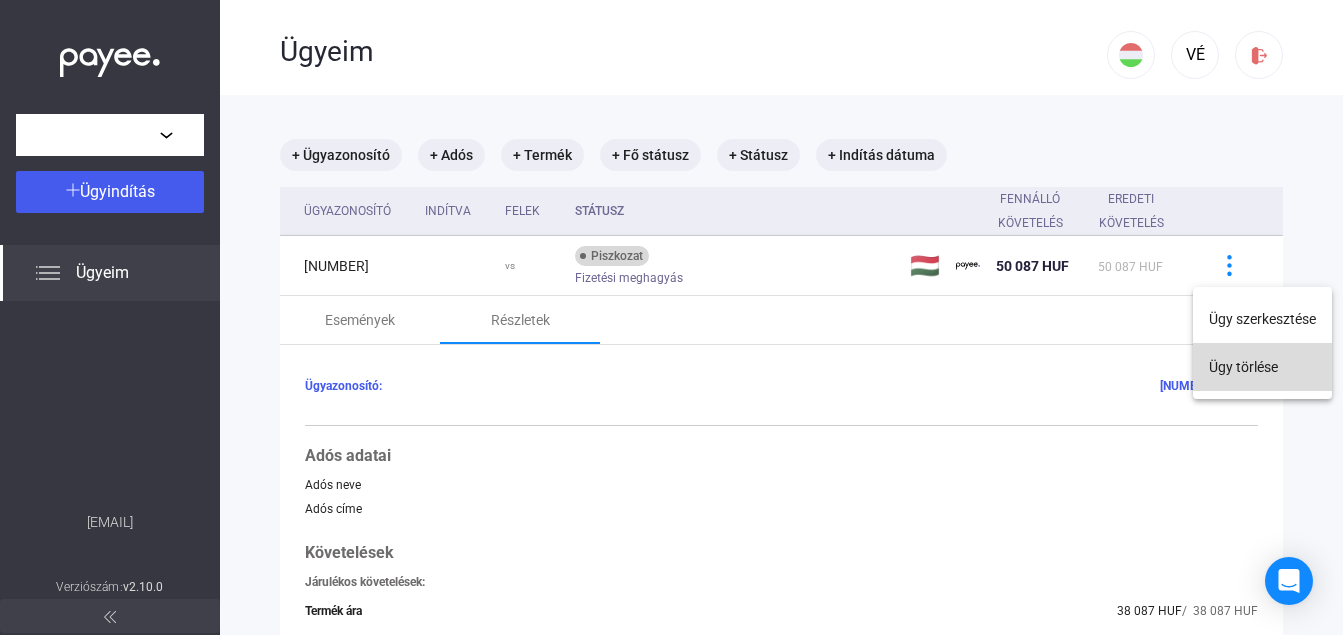 click on "Ügy törlése" at bounding box center [1262, 367] 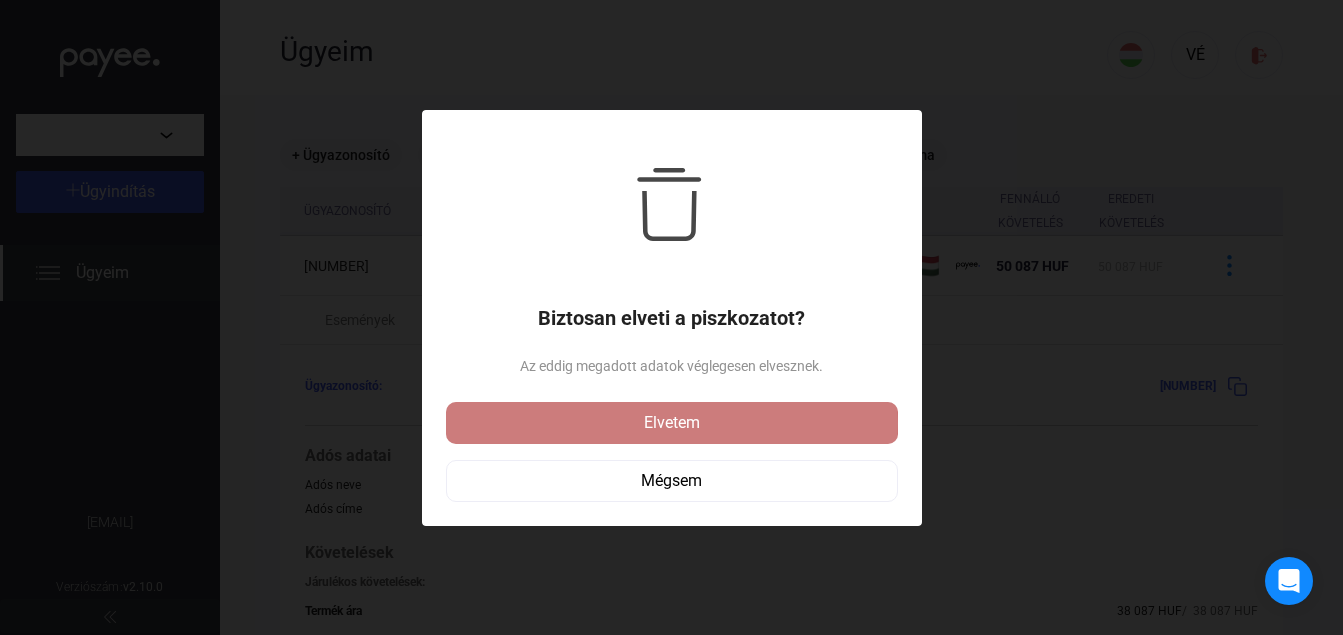 click on "Elvetem" at bounding box center [672, 423] 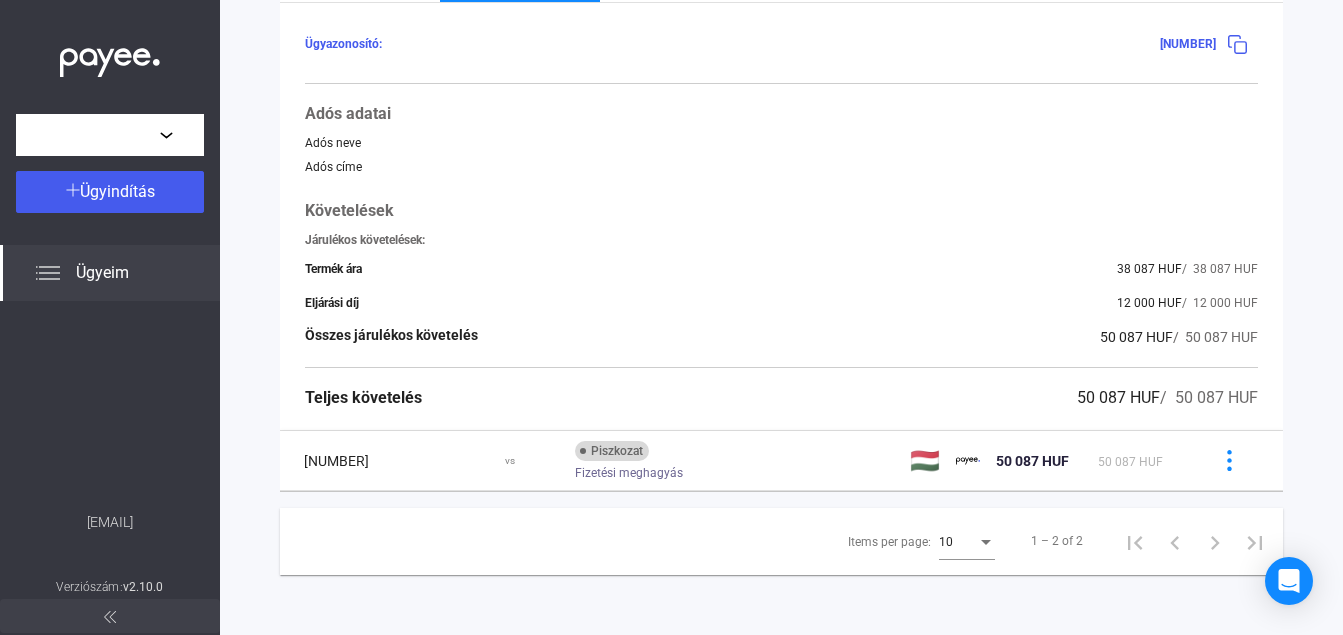 scroll, scrollTop: 0, scrollLeft: 0, axis: both 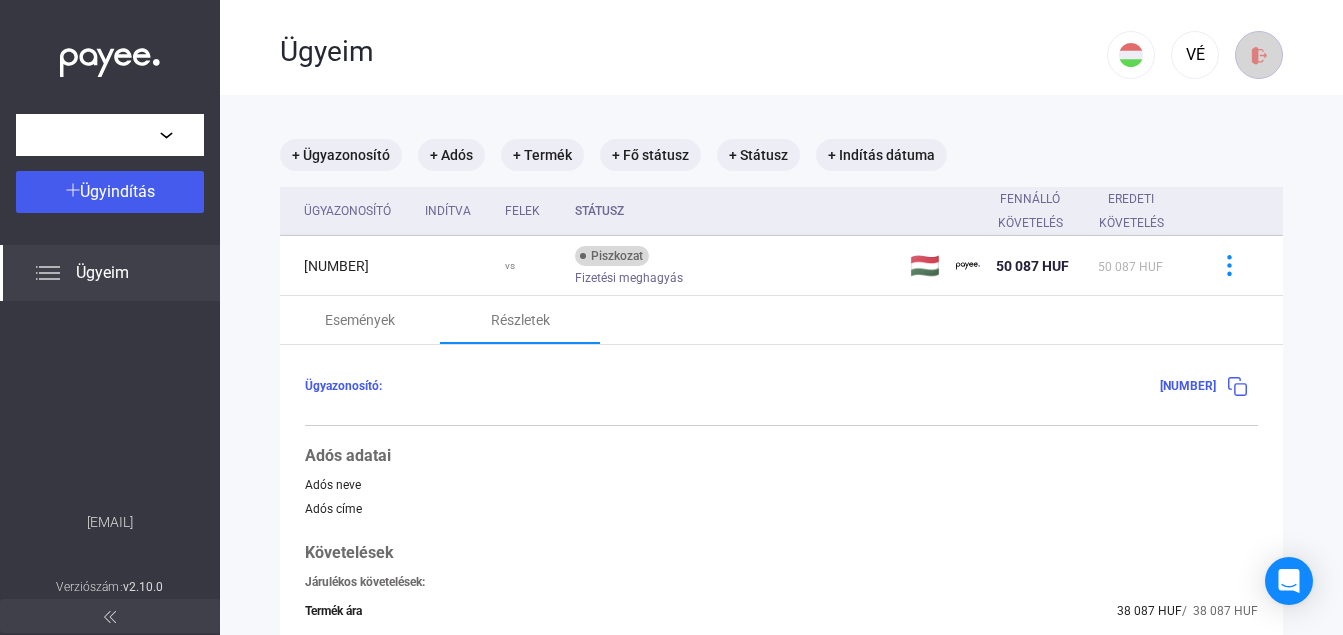 click at bounding box center [1259, 55] 